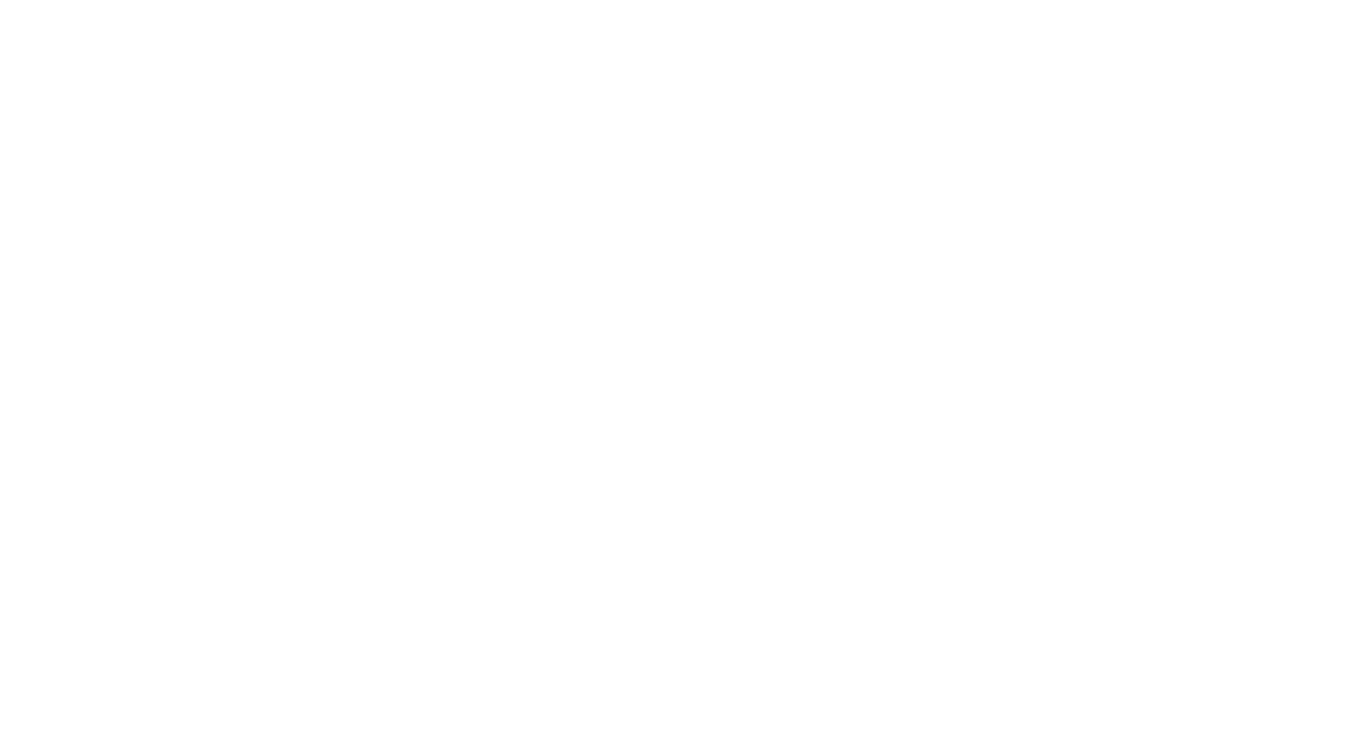 scroll, scrollTop: 0, scrollLeft: 0, axis: both 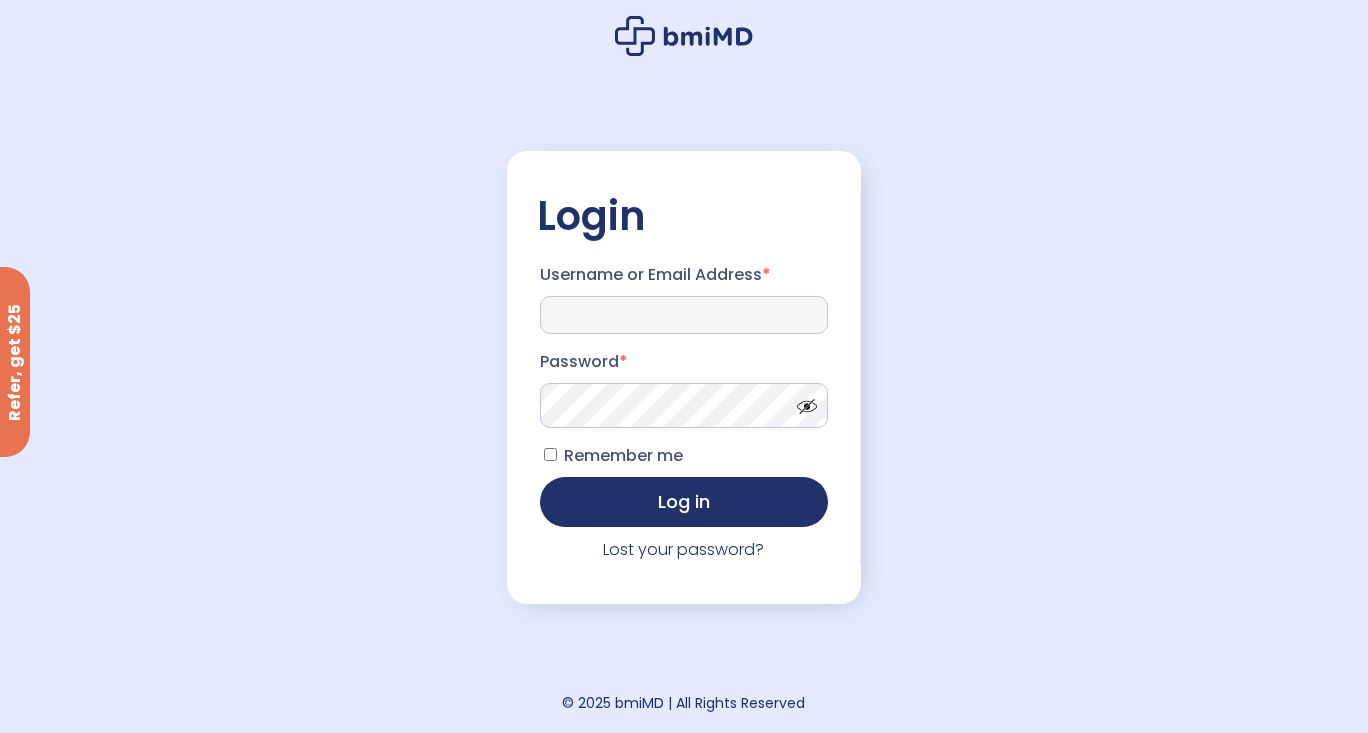 click on "Username or Email Address  *" at bounding box center [684, 315] 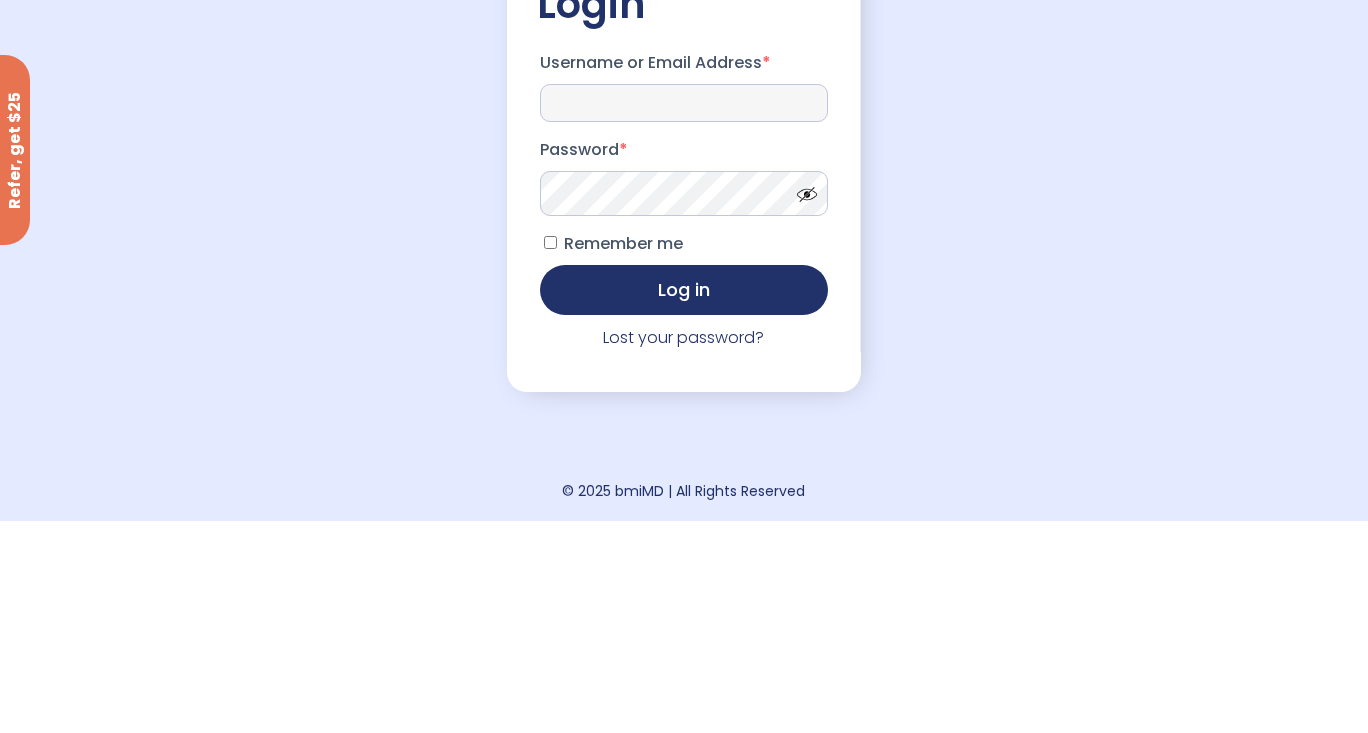 click on "Username or Email Address  *" at bounding box center [684, 315] 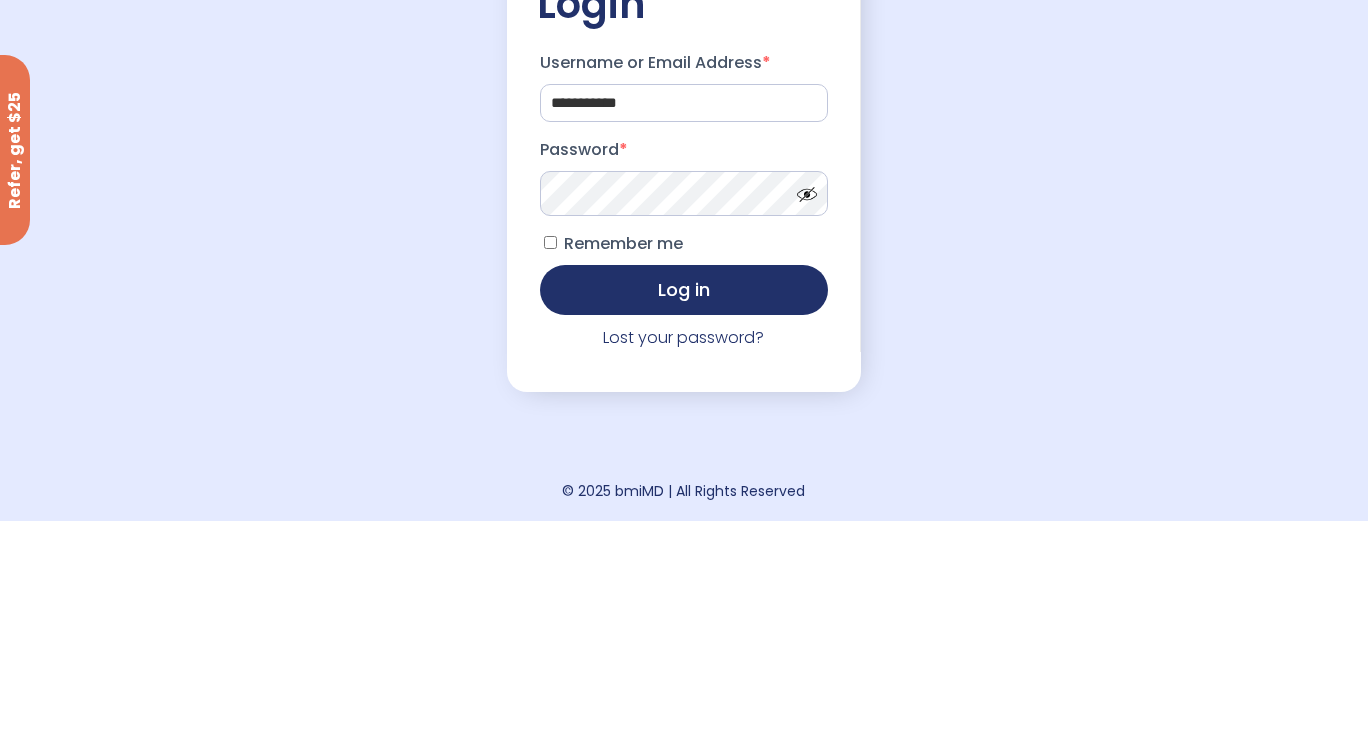 click on "Log in" at bounding box center [684, 502] 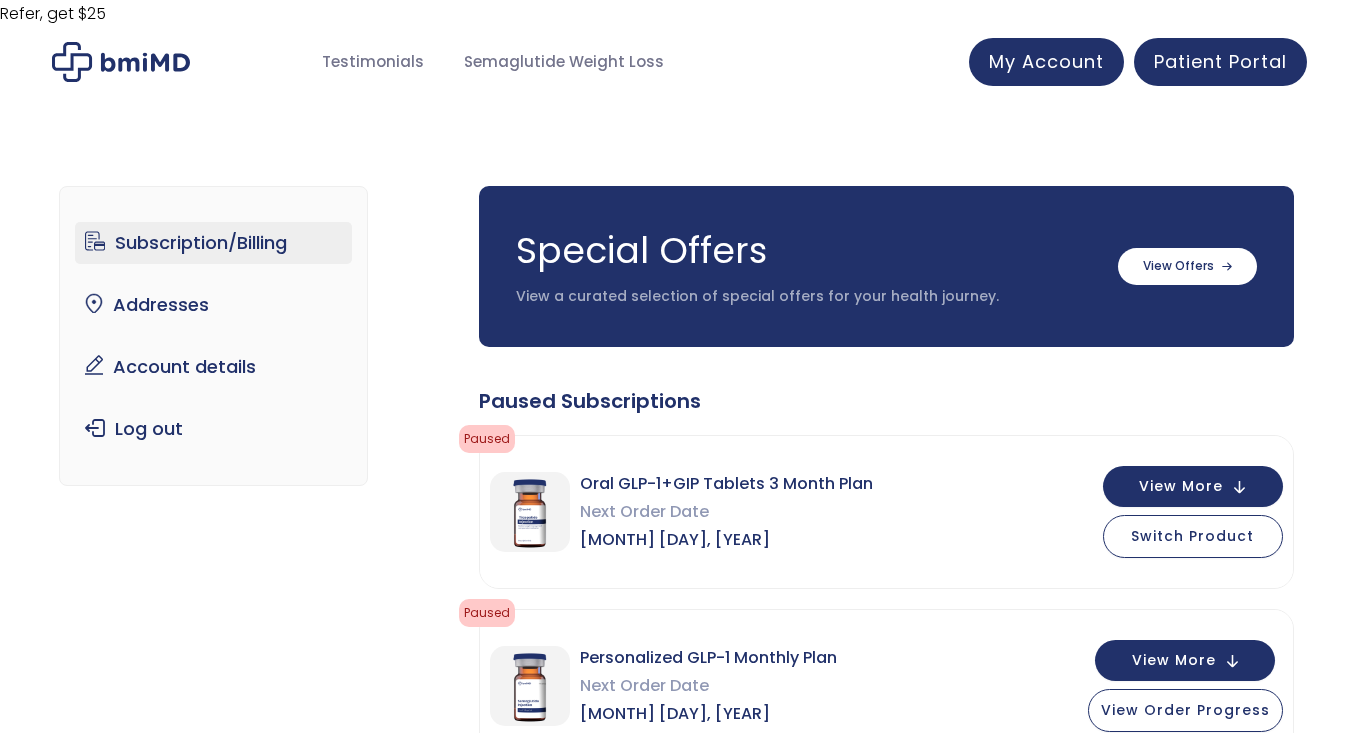 scroll, scrollTop: 0, scrollLeft: 0, axis: both 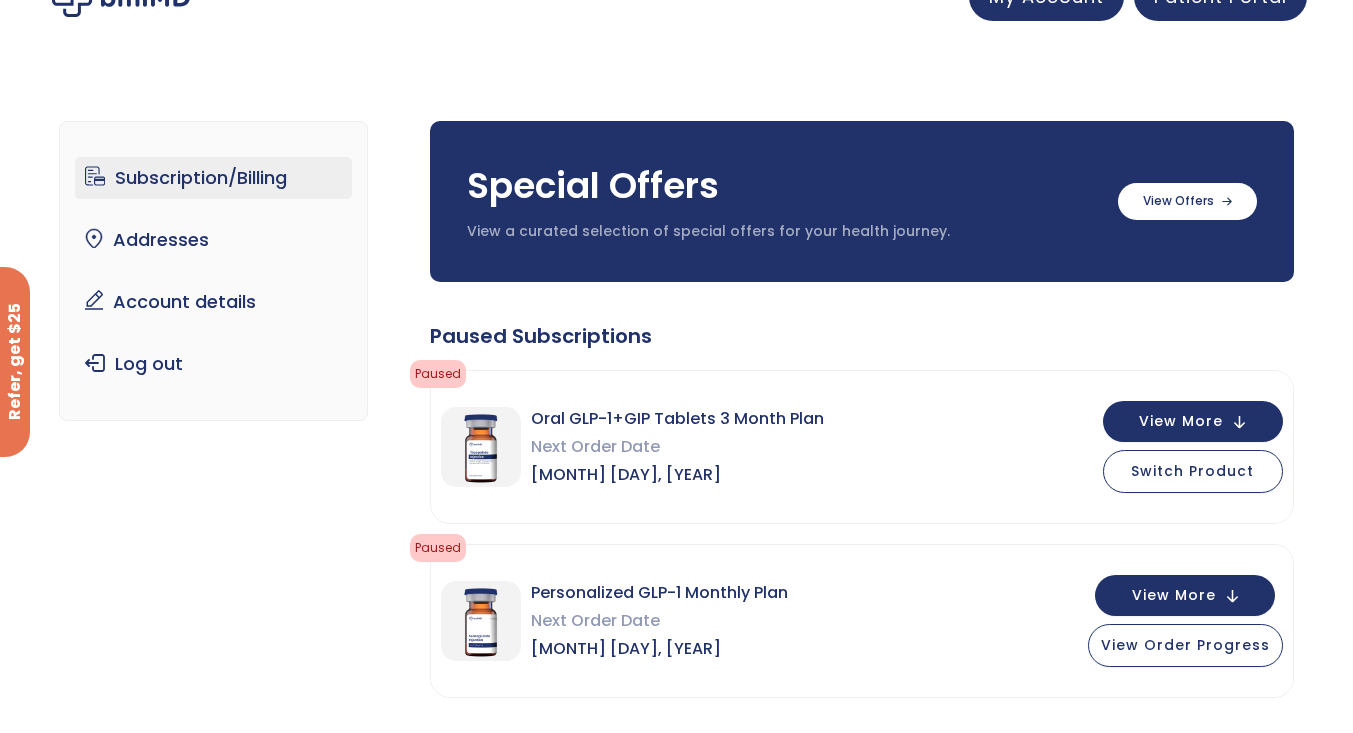 click at bounding box center (1187, 201) 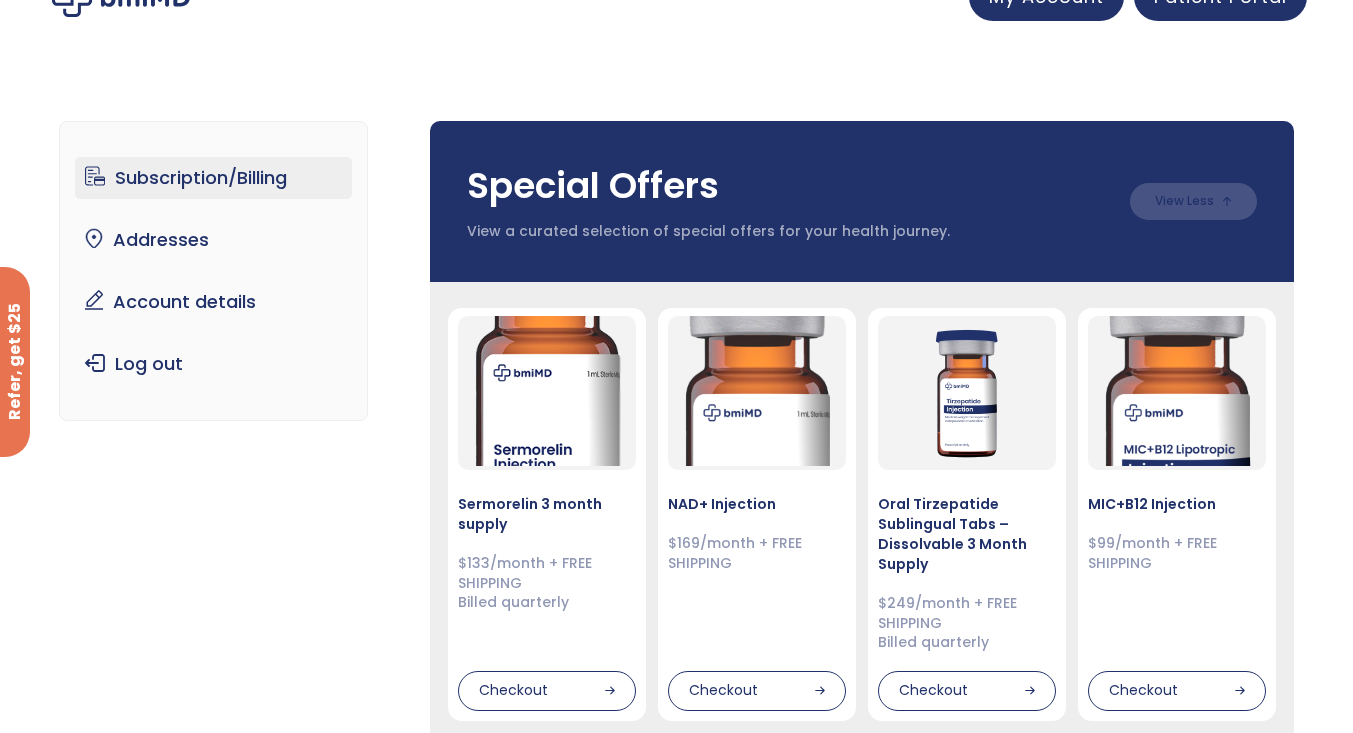 click on "Checkout" at bounding box center (967, 691) 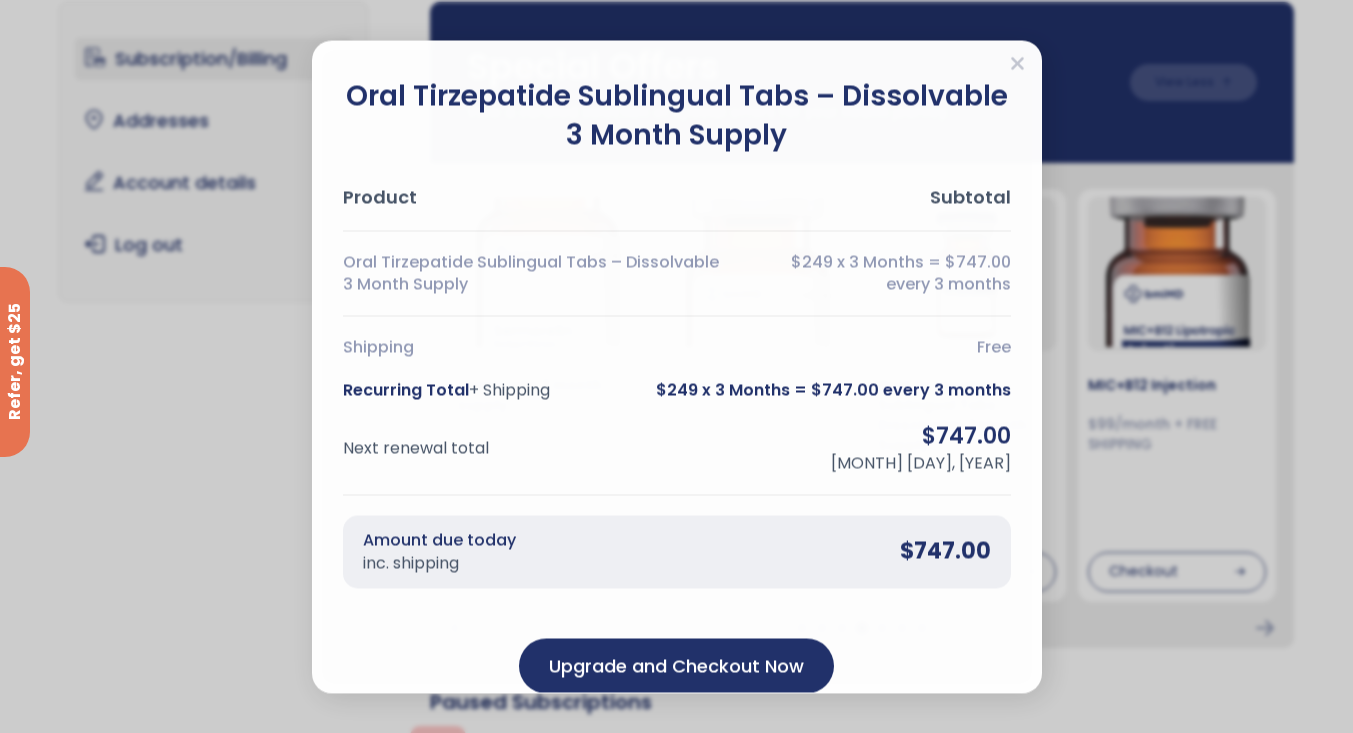 scroll, scrollTop: 165, scrollLeft: 0, axis: vertical 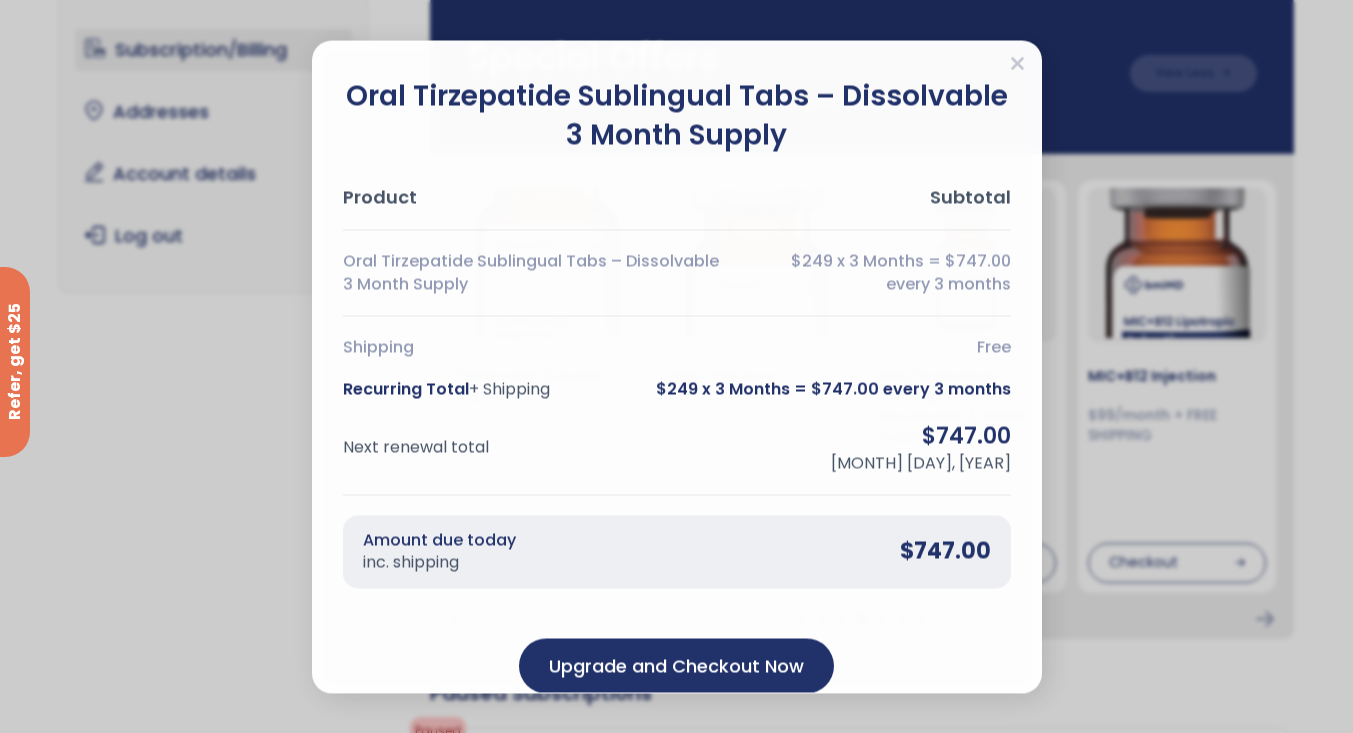 click on "Upgrade and Checkout Now" at bounding box center (676, 665) 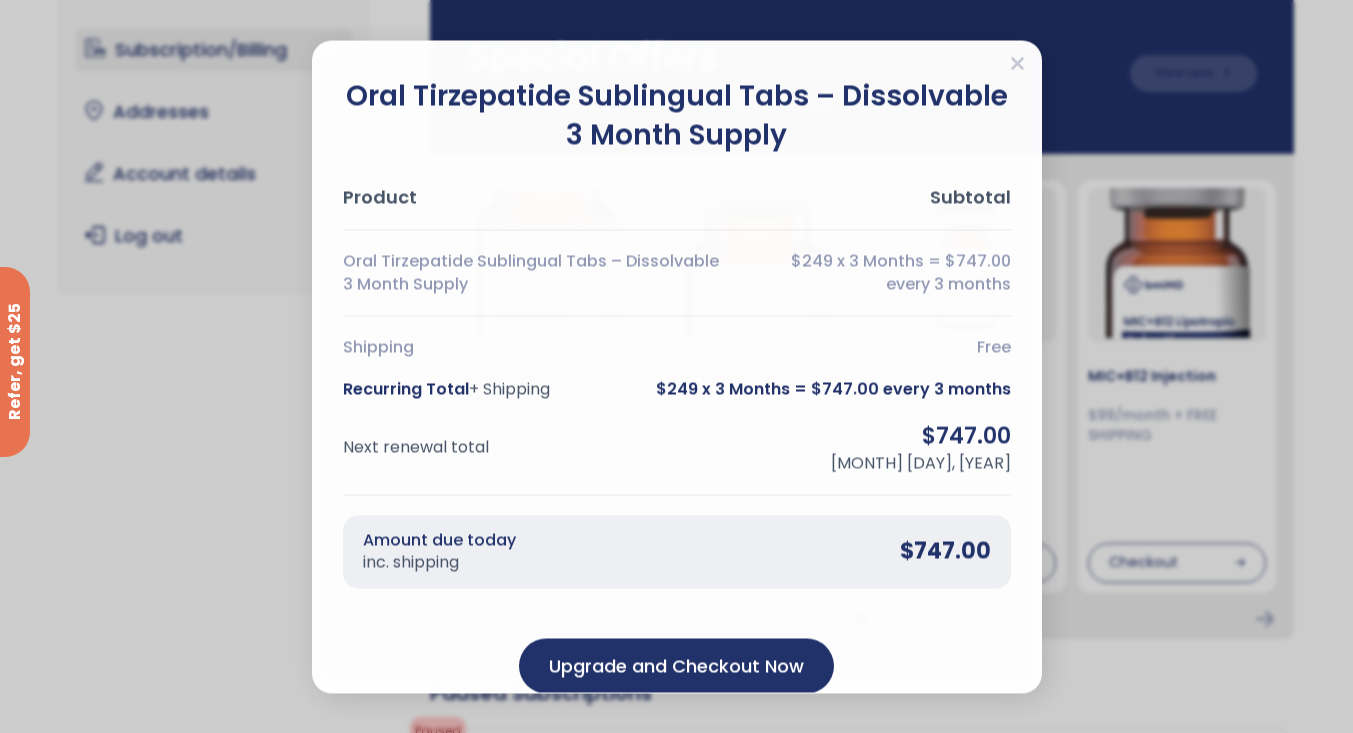 click on "Upgrade and Checkout Now" at bounding box center (676, 665) 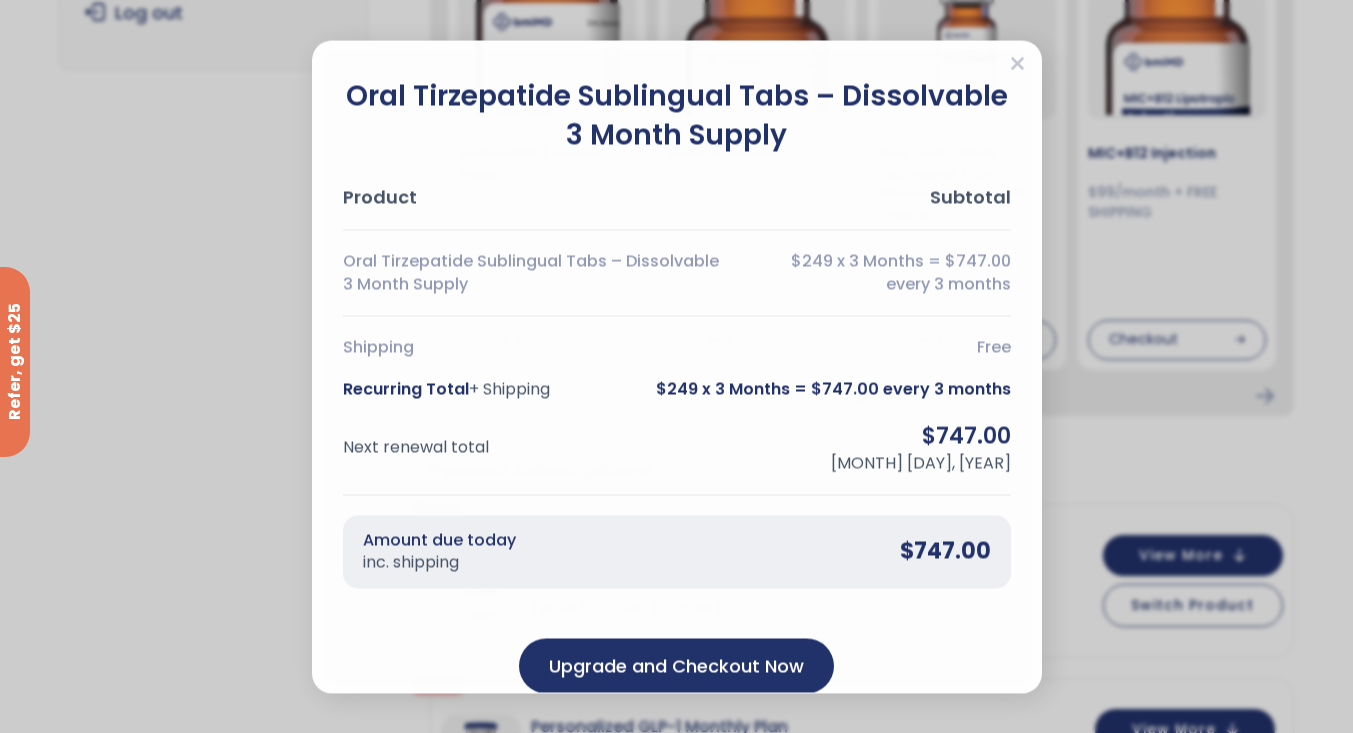 scroll, scrollTop: 472, scrollLeft: 0, axis: vertical 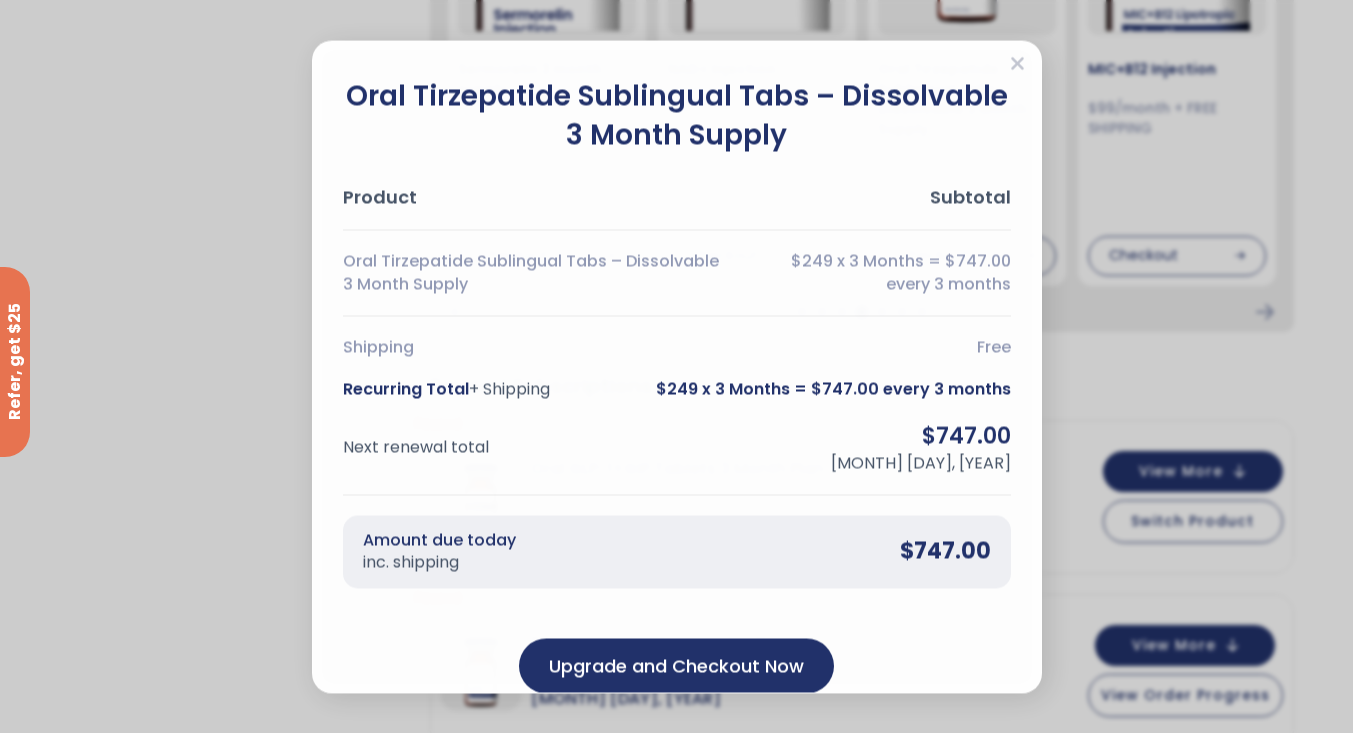 click 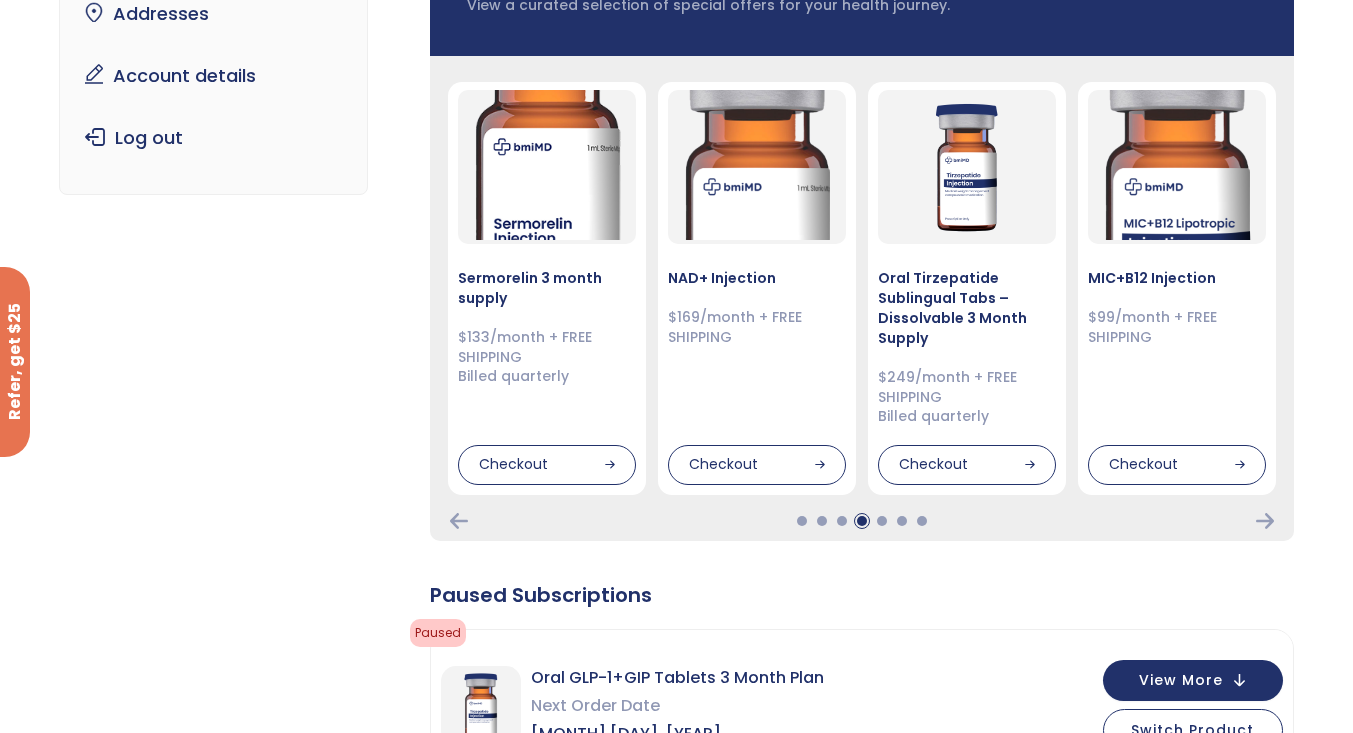 scroll, scrollTop: 262, scrollLeft: 0, axis: vertical 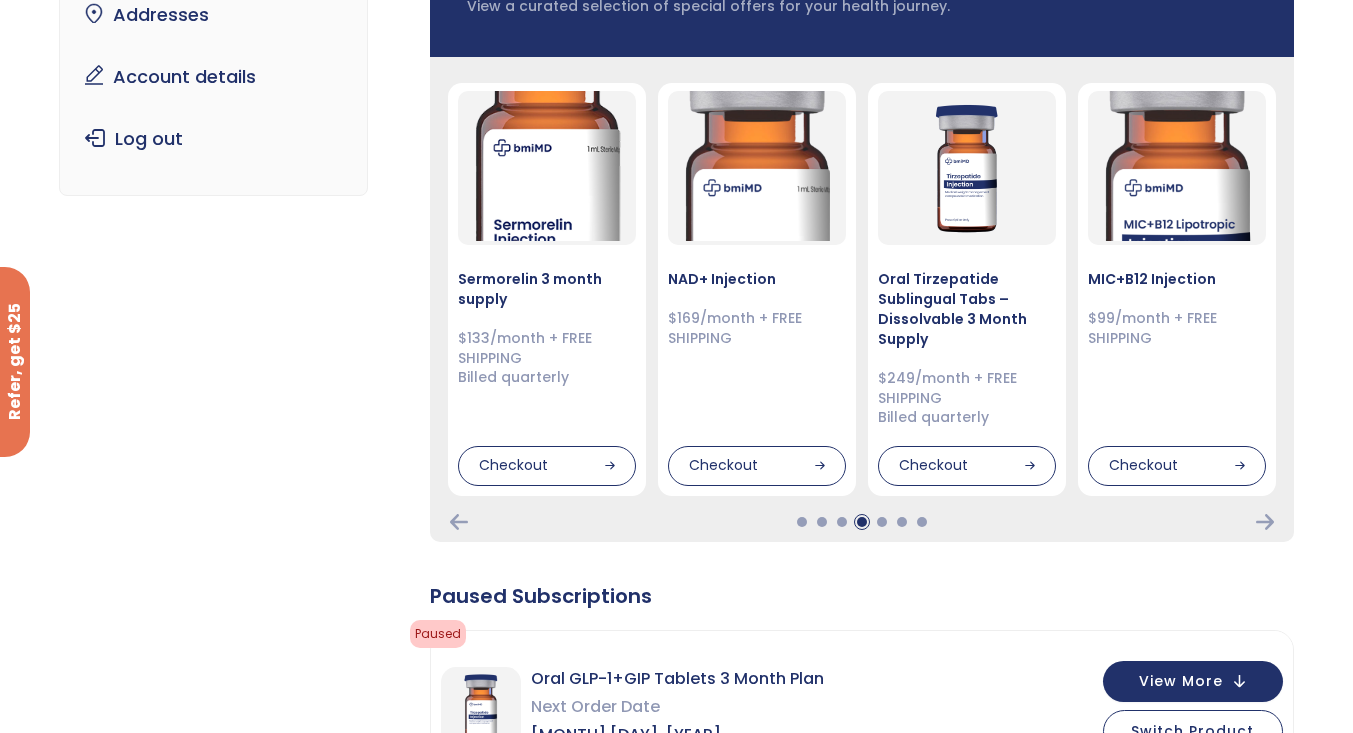 click on "Checkout" at bounding box center [967, 466] 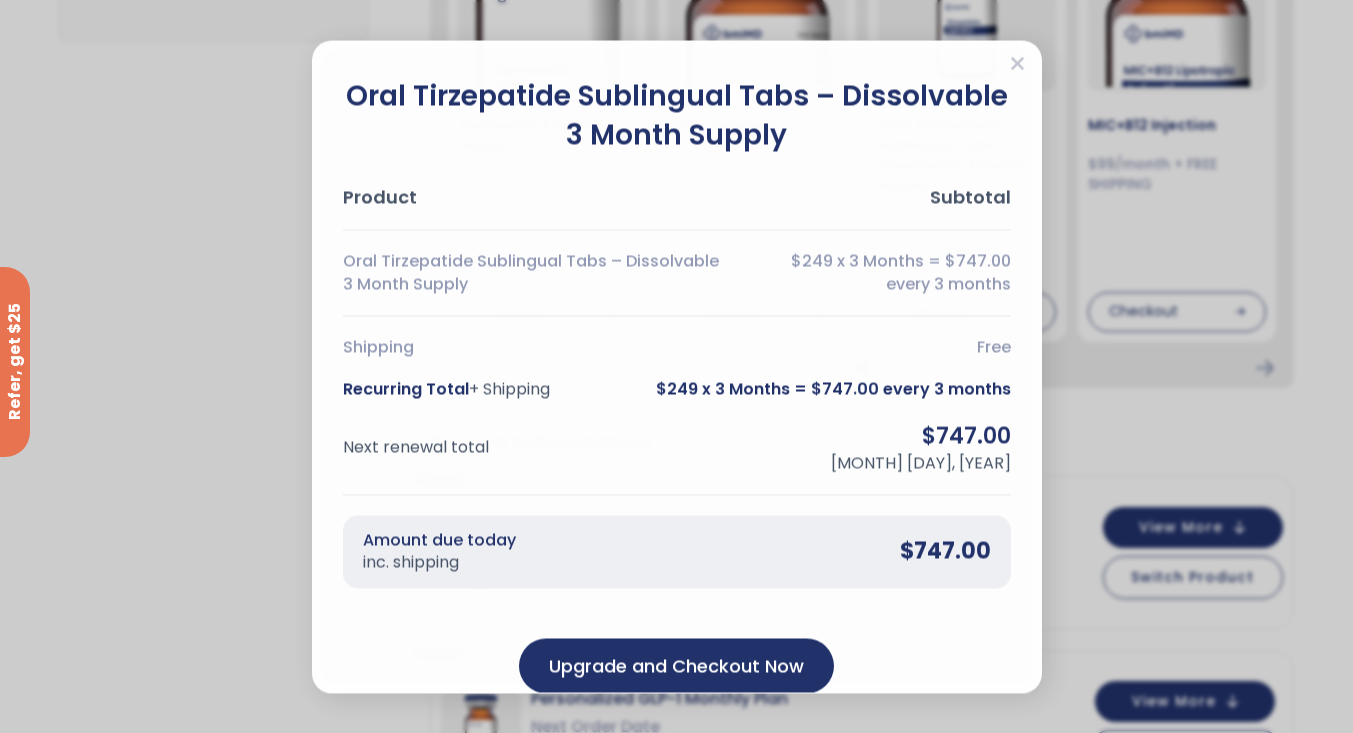 scroll, scrollTop: 449, scrollLeft: 0, axis: vertical 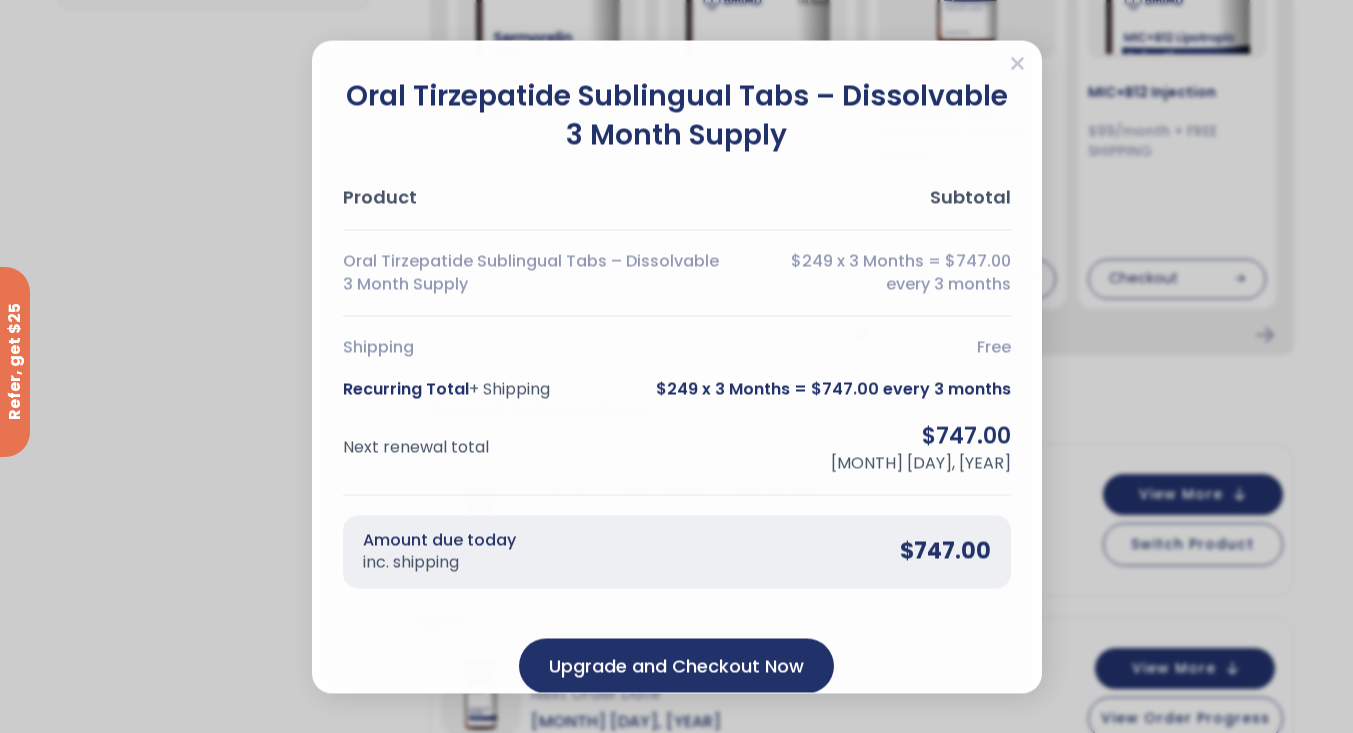 click on "Upgrade and Checkout Now" at bounding box center [676, 665] 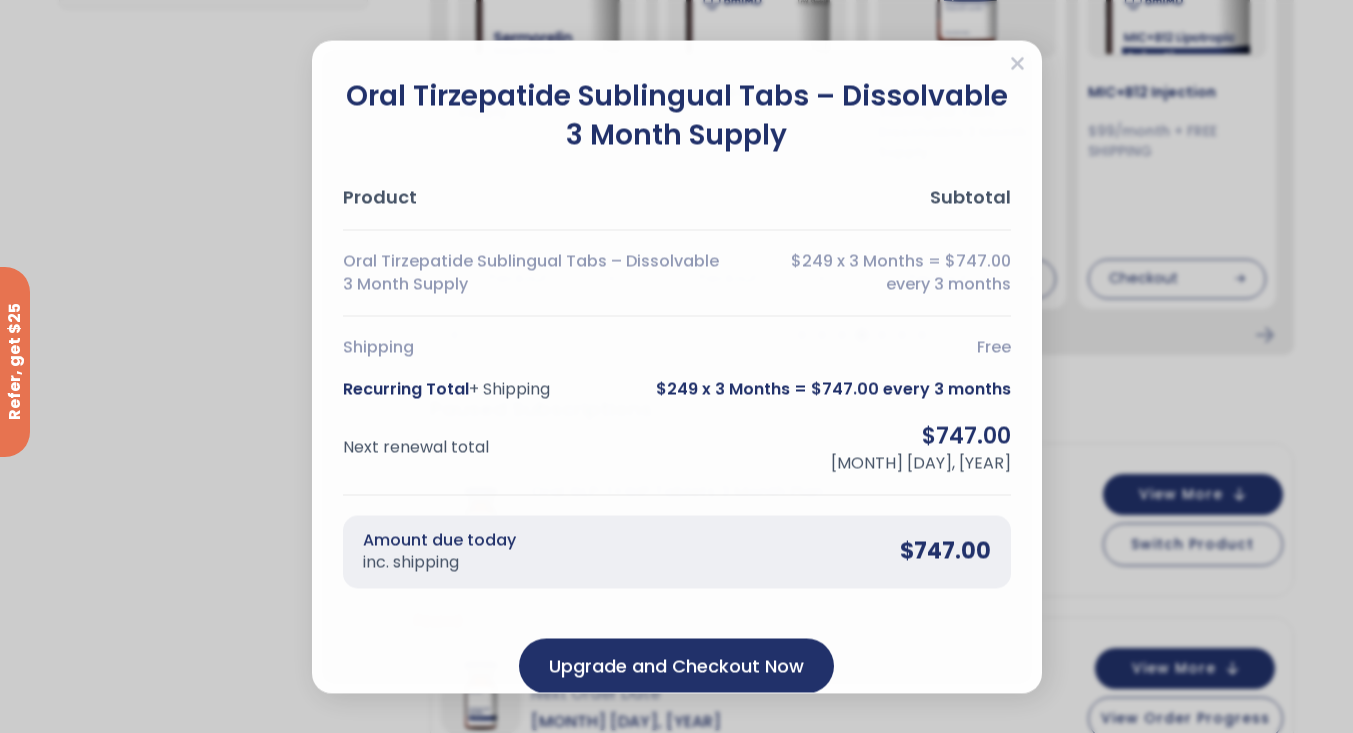 click 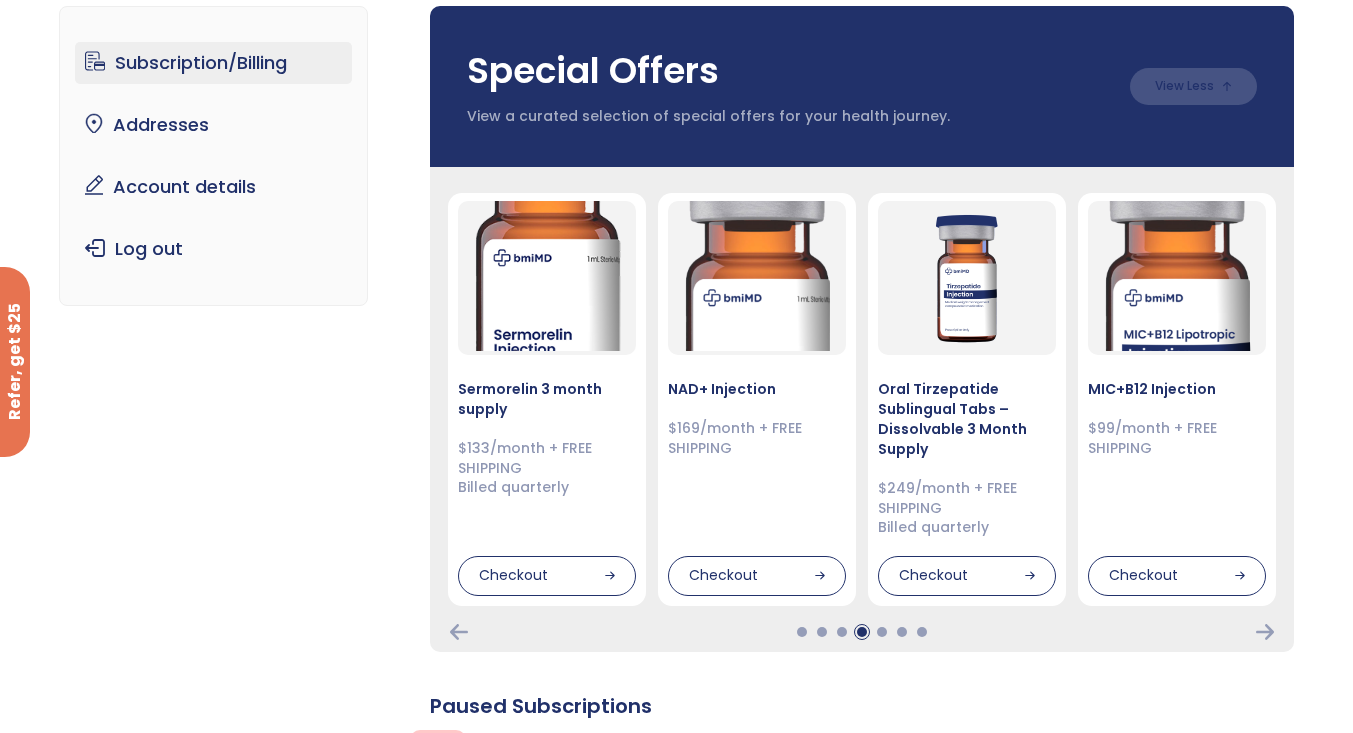scroll, scrollTop: 151, scrollLeft: 0, axis: vertical 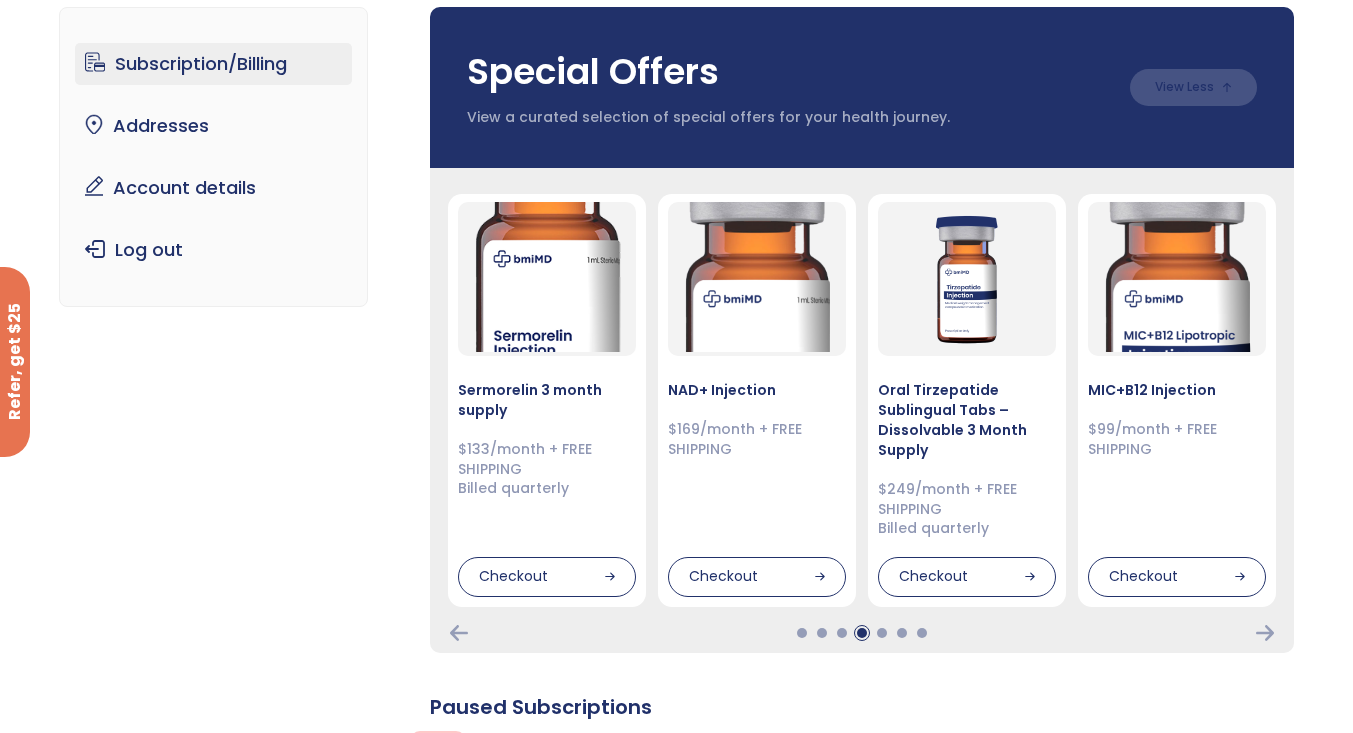 click on "Subscription/Billing" at bounding box center (213, 64) 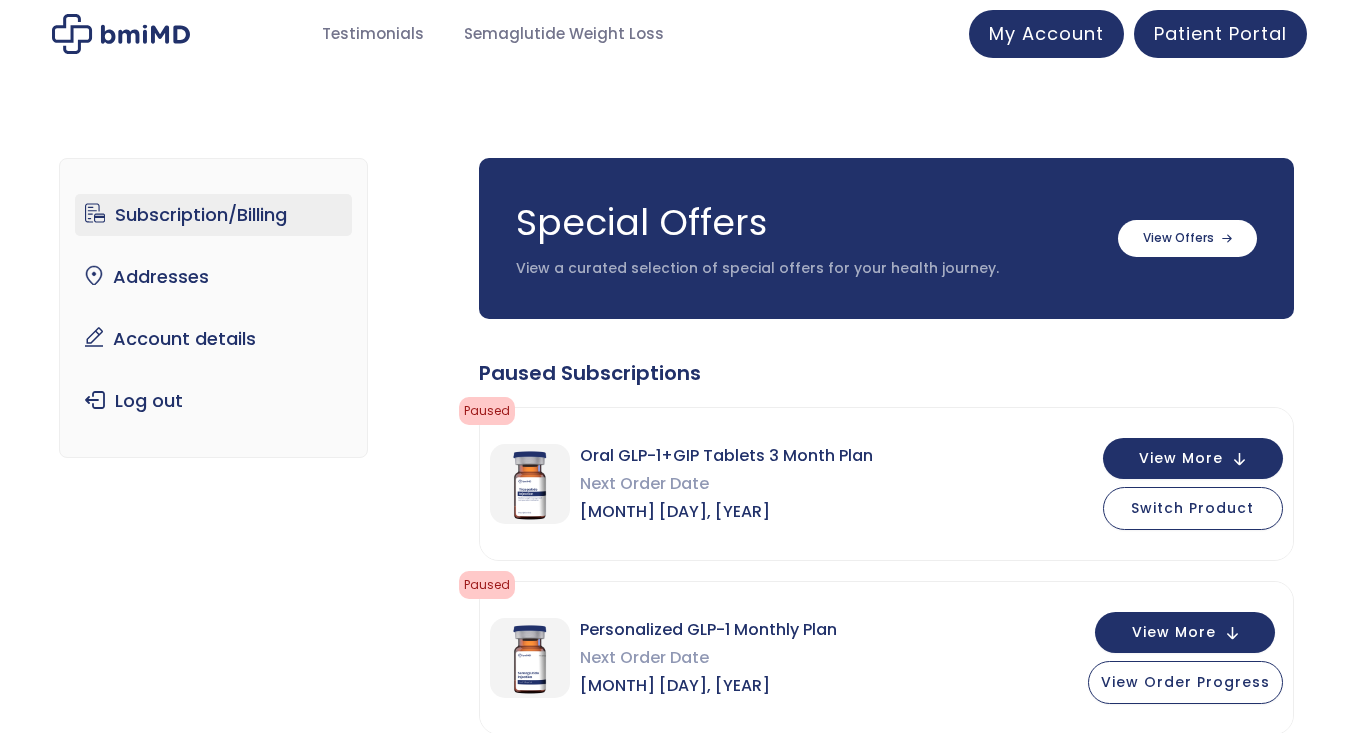 scroll, scrollTop: 0, scrollLeft: 0, axis: both 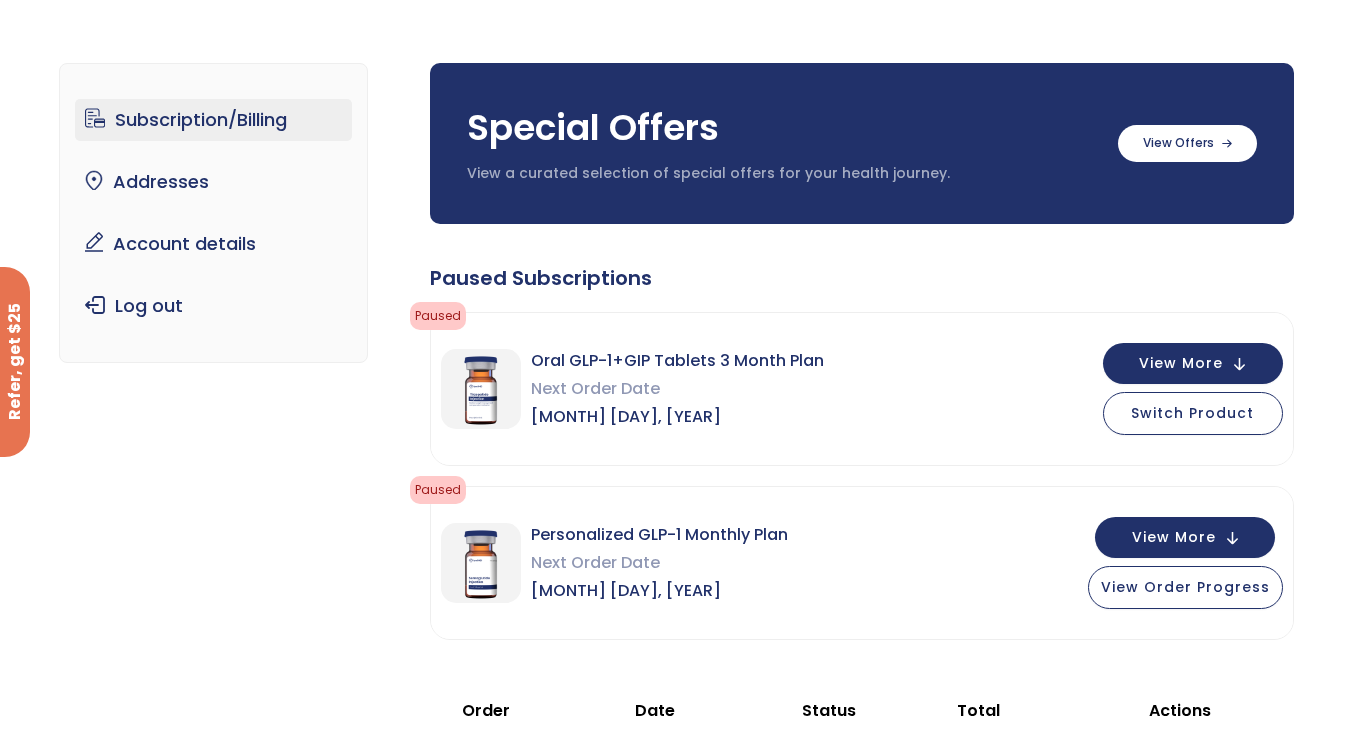 click on "Account details" at bounding box center [213, 244] 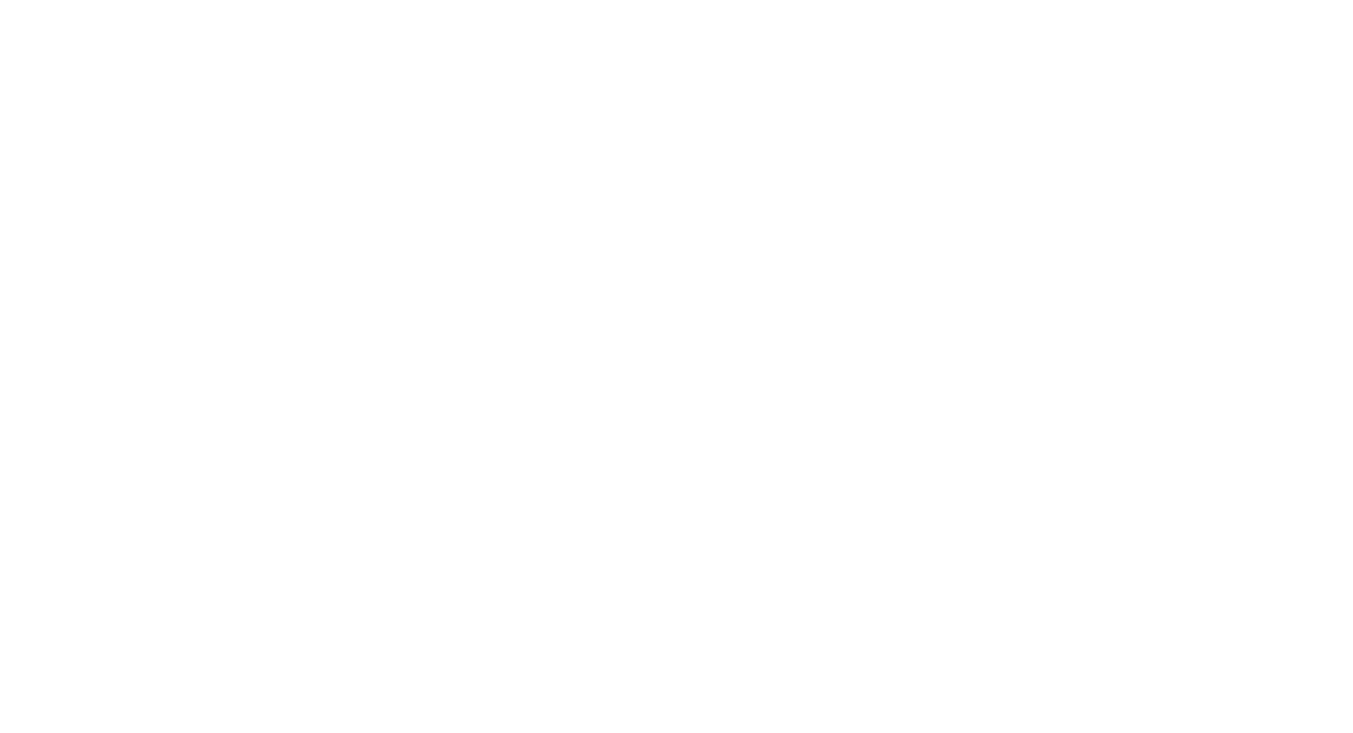 scroll, scrollTop: 0, scrollLeft: 0, axis: both 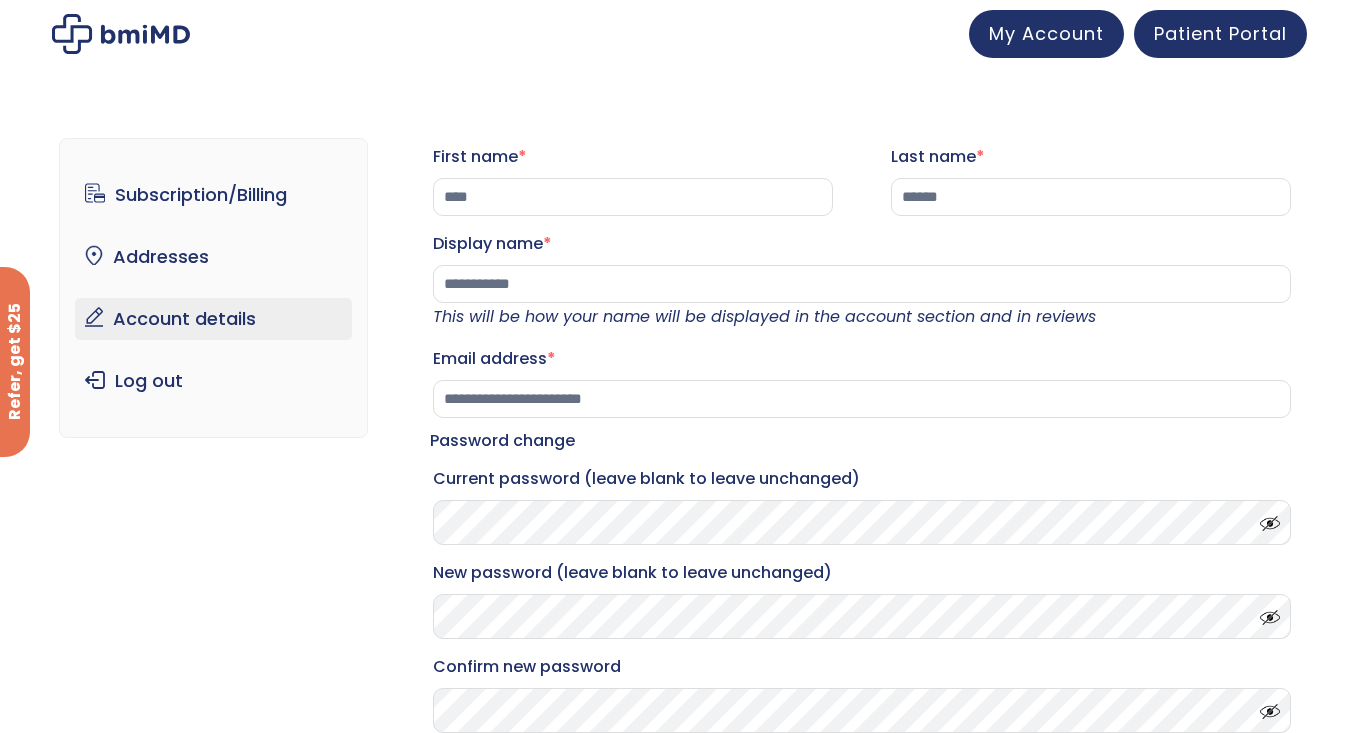 click on "Patient Portal" at bounding box center (1220, 33) 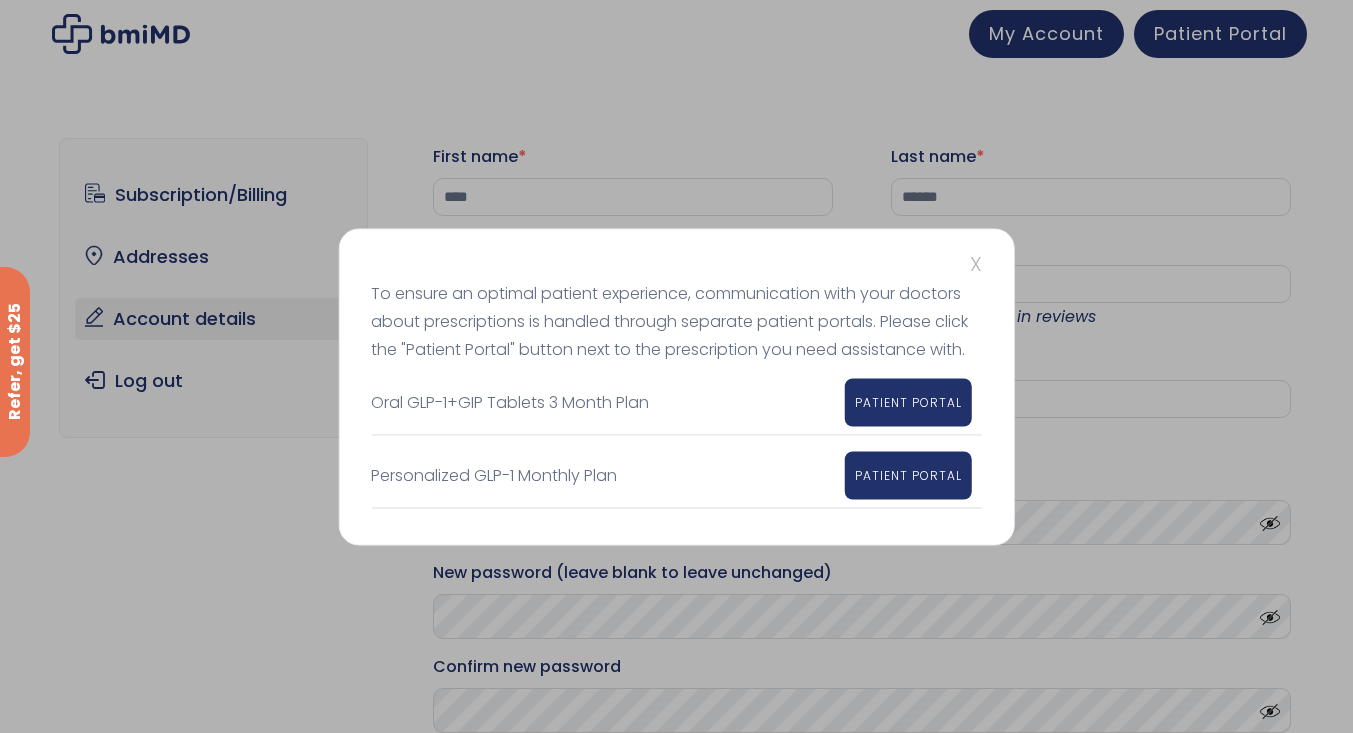 click on "To ensure an optimal patient experience, communication with your doctors about prescriptions is handled through separate patient portals. Please click the "Patient Portal" button next to the prescription you need assistance with." at bounding box center [676, 321] 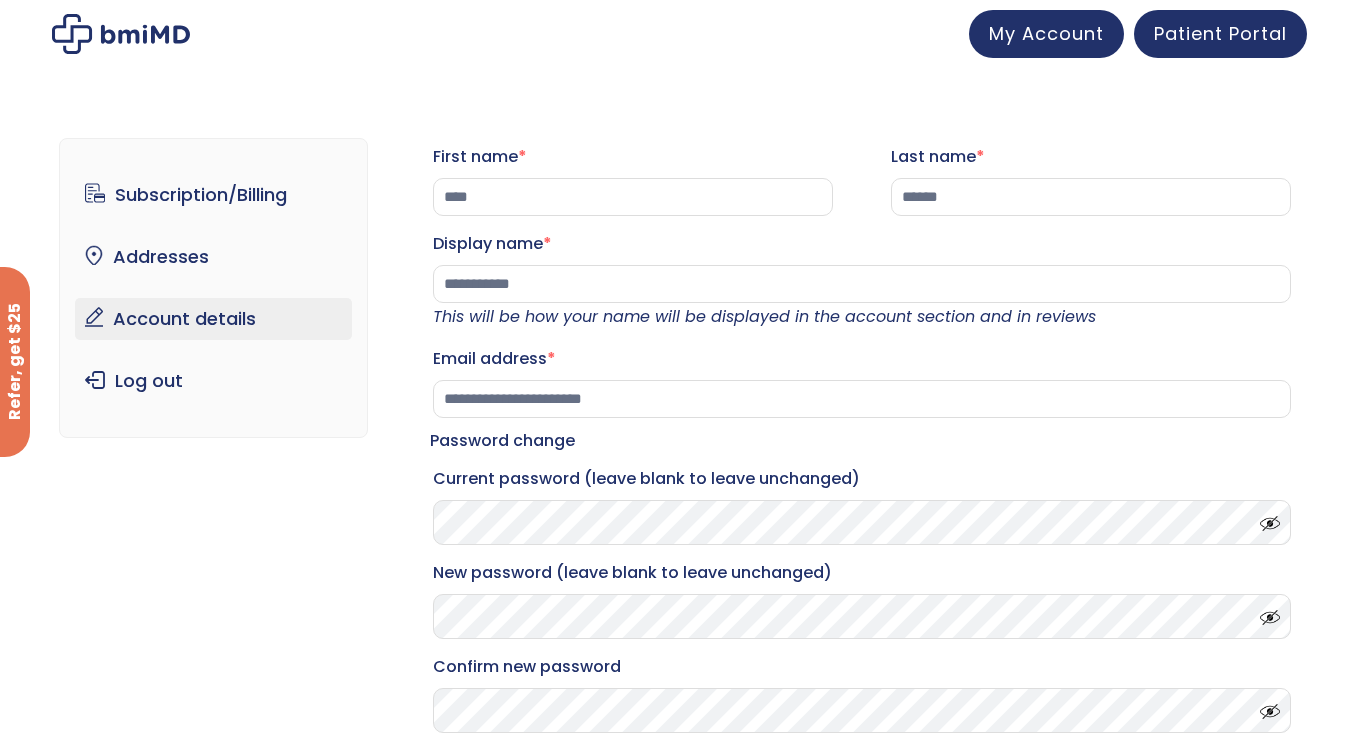 click on "My Account" at bounding box center [1046, 33] 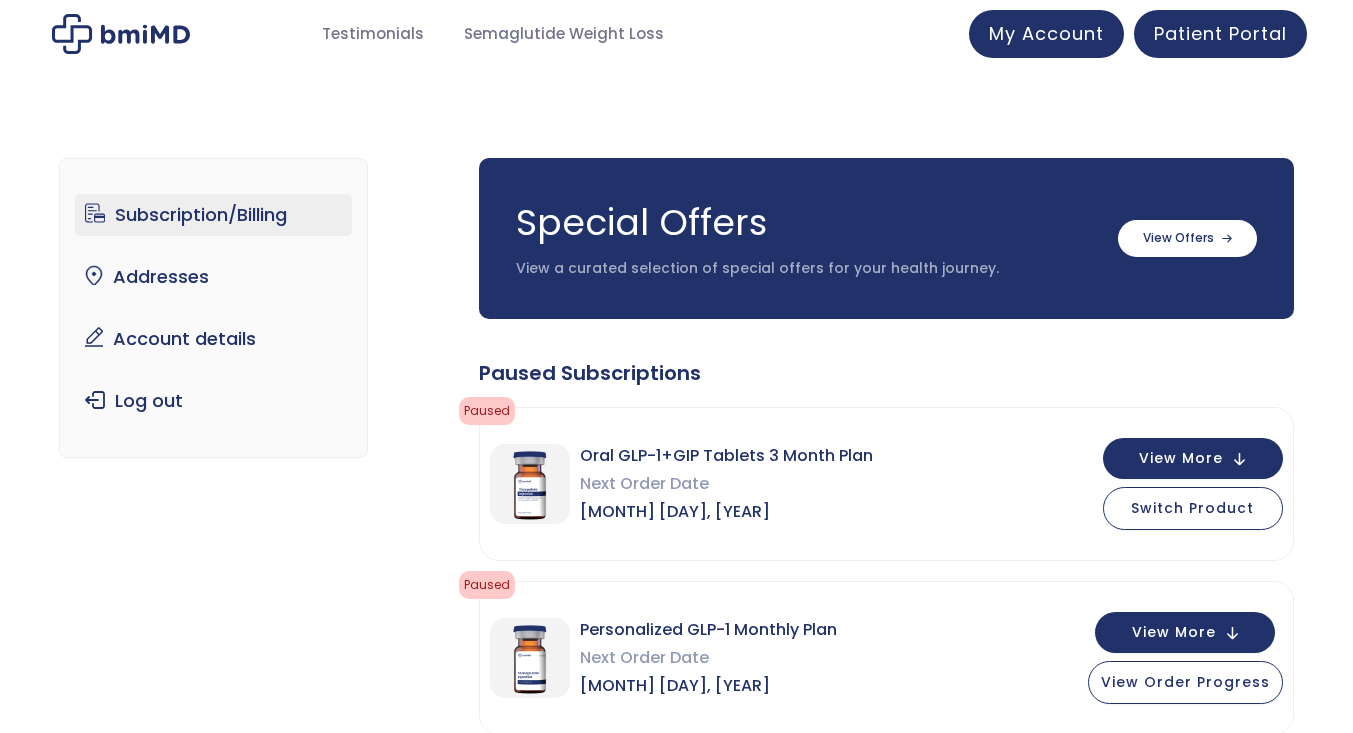 scroll, scrollTop: 0, scrollLeft: 0, axis: both 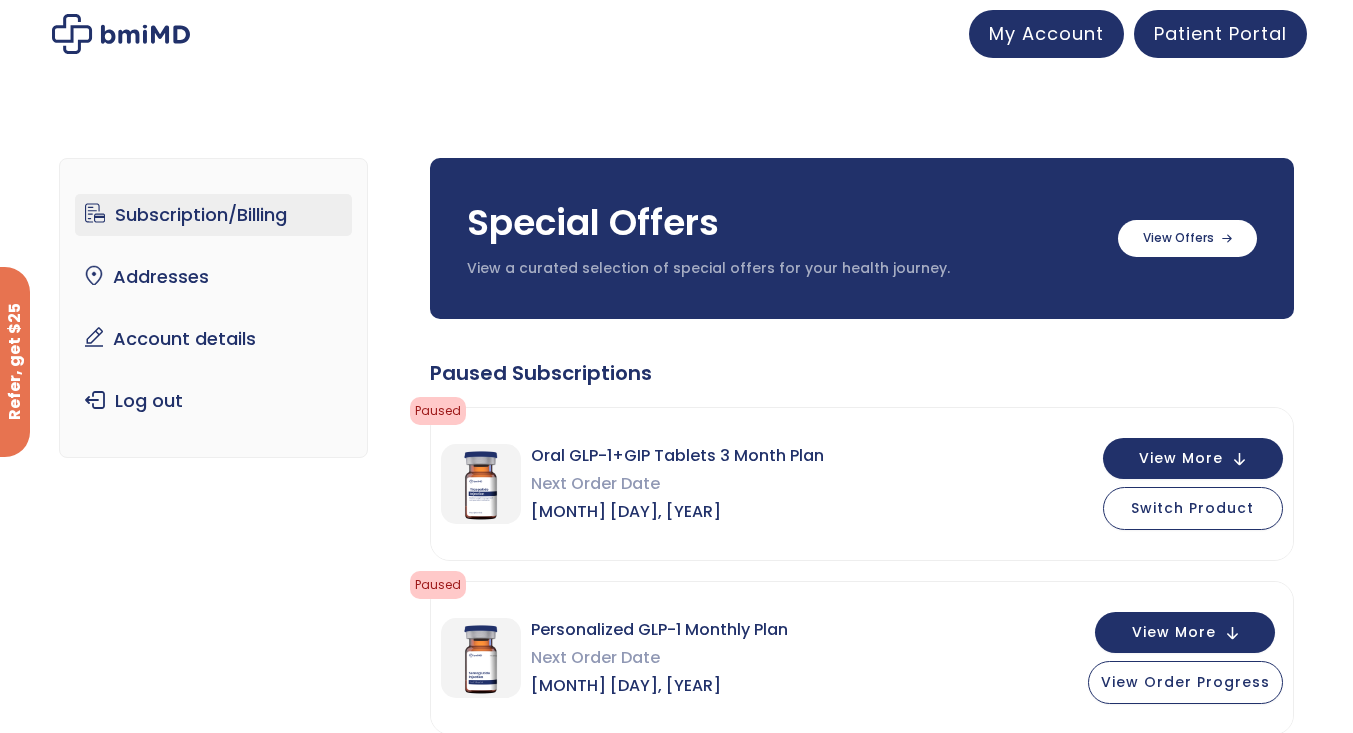 click on "My Account" at bounding box center [1046, 33] 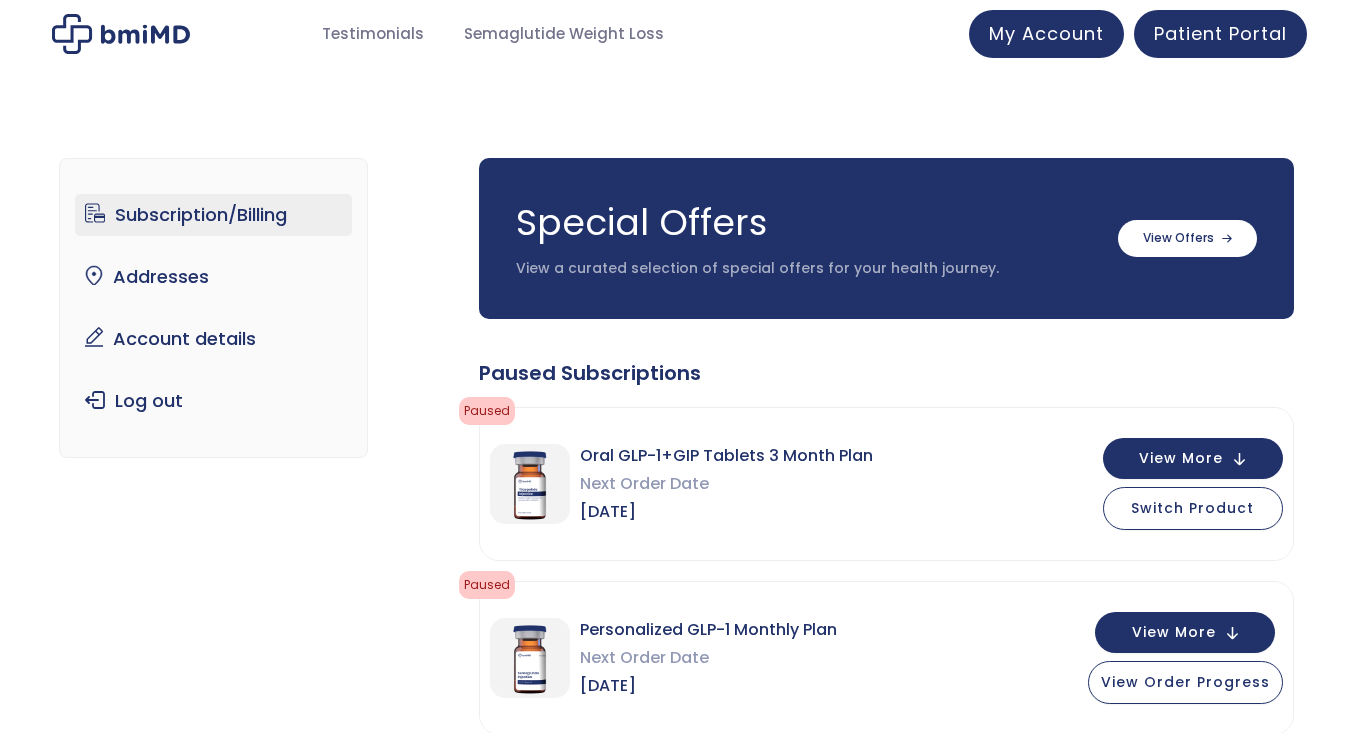 scroll, scrollTop: 0, scrollLeft: 0, axis: both 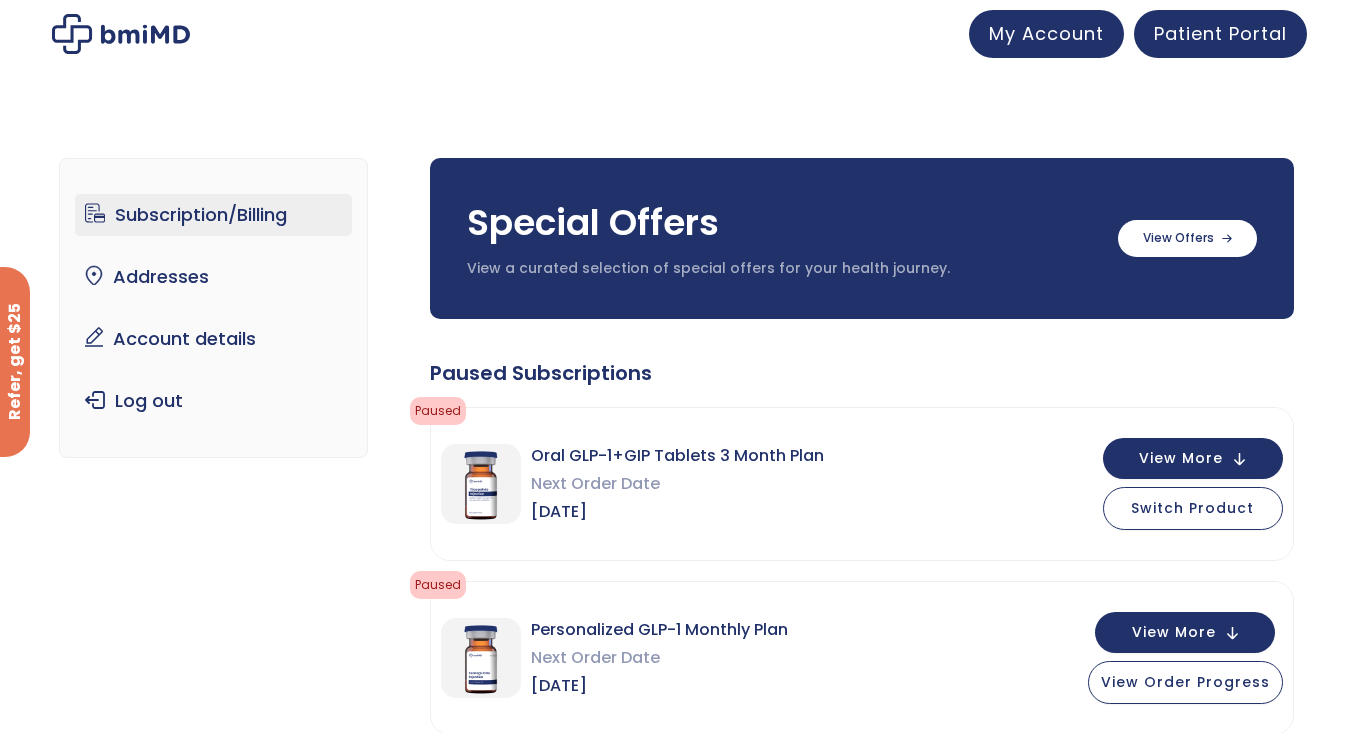 click on "Special Offers
View a curated selection of special offers for your health journey.
Semaglutide 3 month
$233/month + FREE SHIPPING  Billed quarterly Billed quarterly" at bounding box center (862, 891) 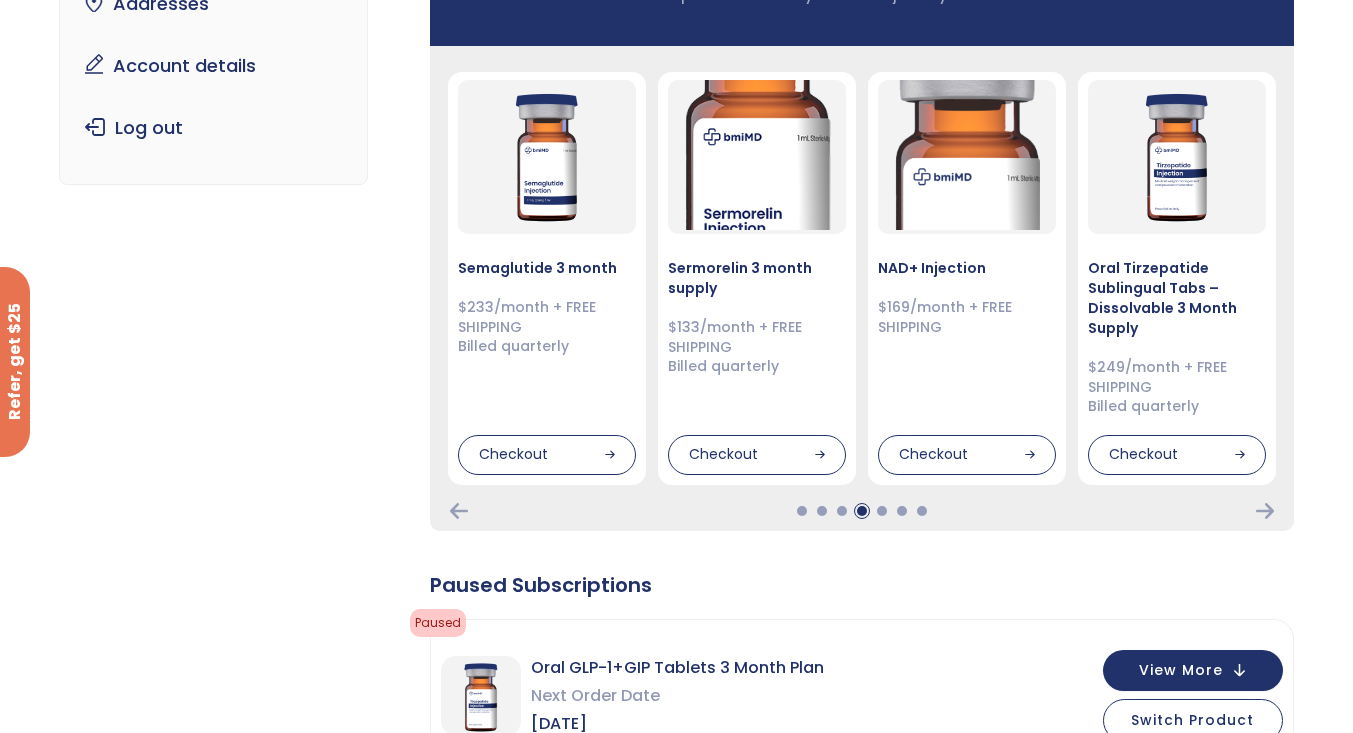 scroll, scrollTop: 277, scrollLeft: 0, axis: vertical 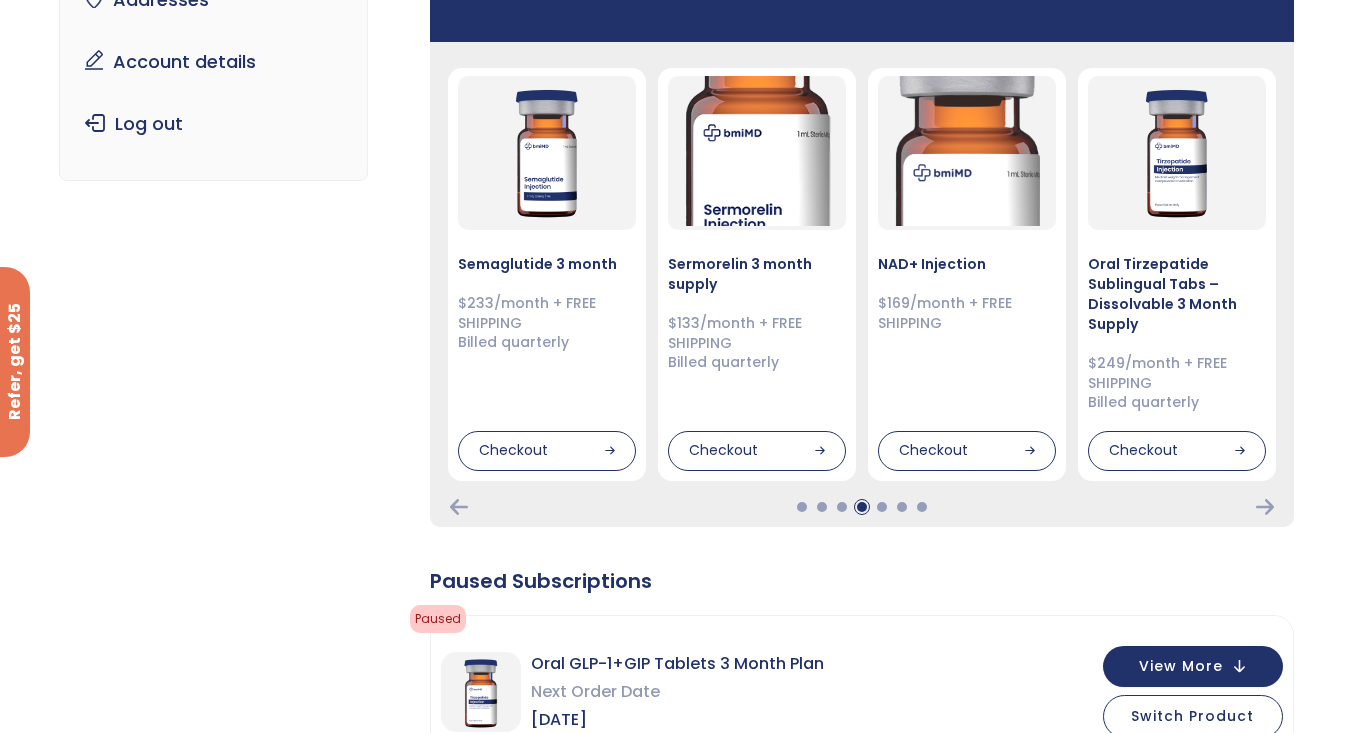 click on "Oral Tirzepatide Sublingual Tabs – Dissolvable 3 Month Supply" at bounding box center (1177, 294) 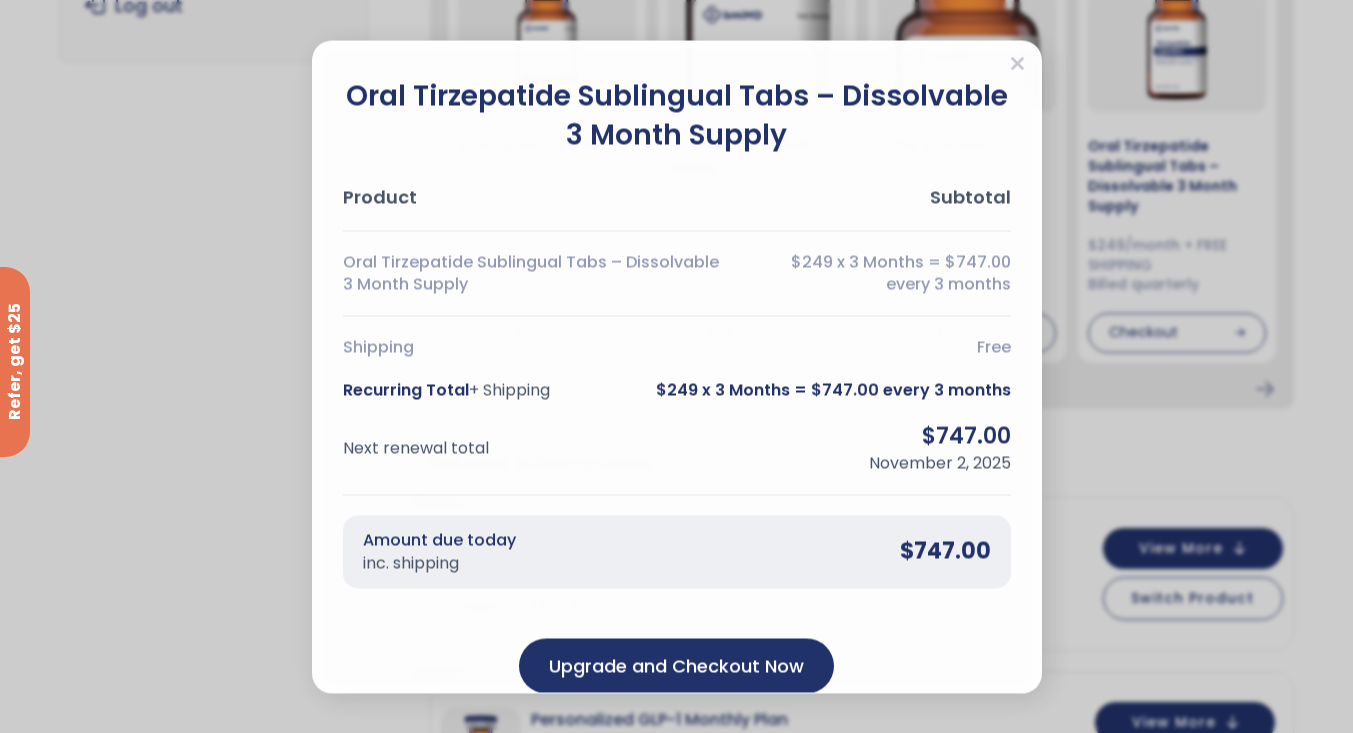 scroll, scrollTop: 404, scrollLeft: 0, axis: vertical 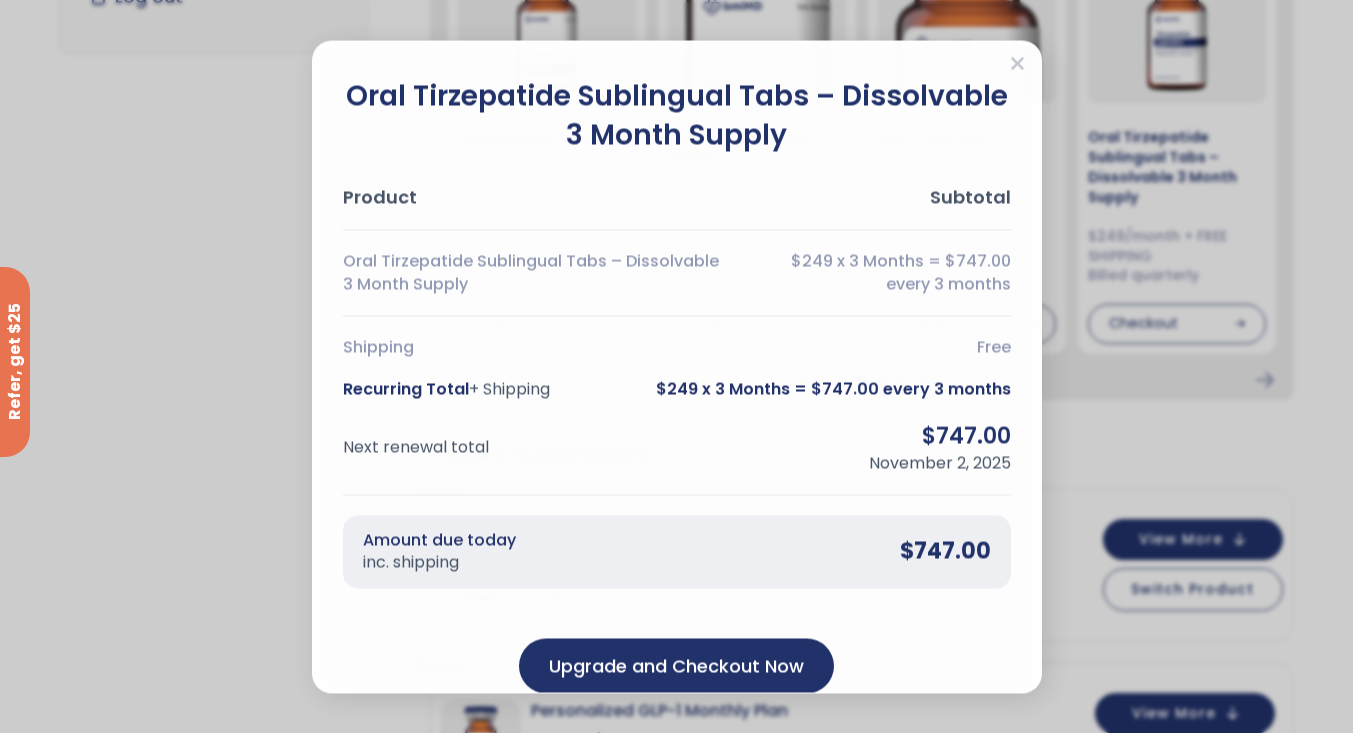 click on "Upgrade and Checkout Now" at bounding box center (676, 665) 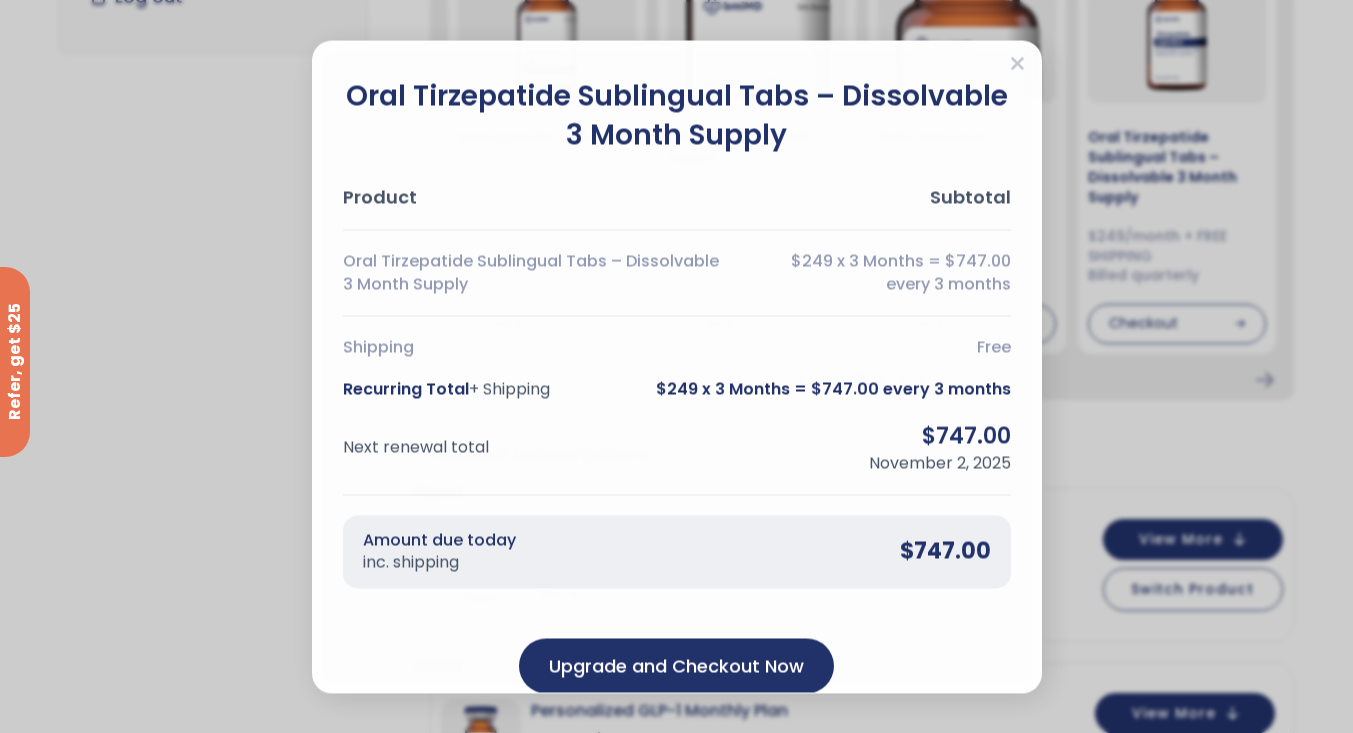 click 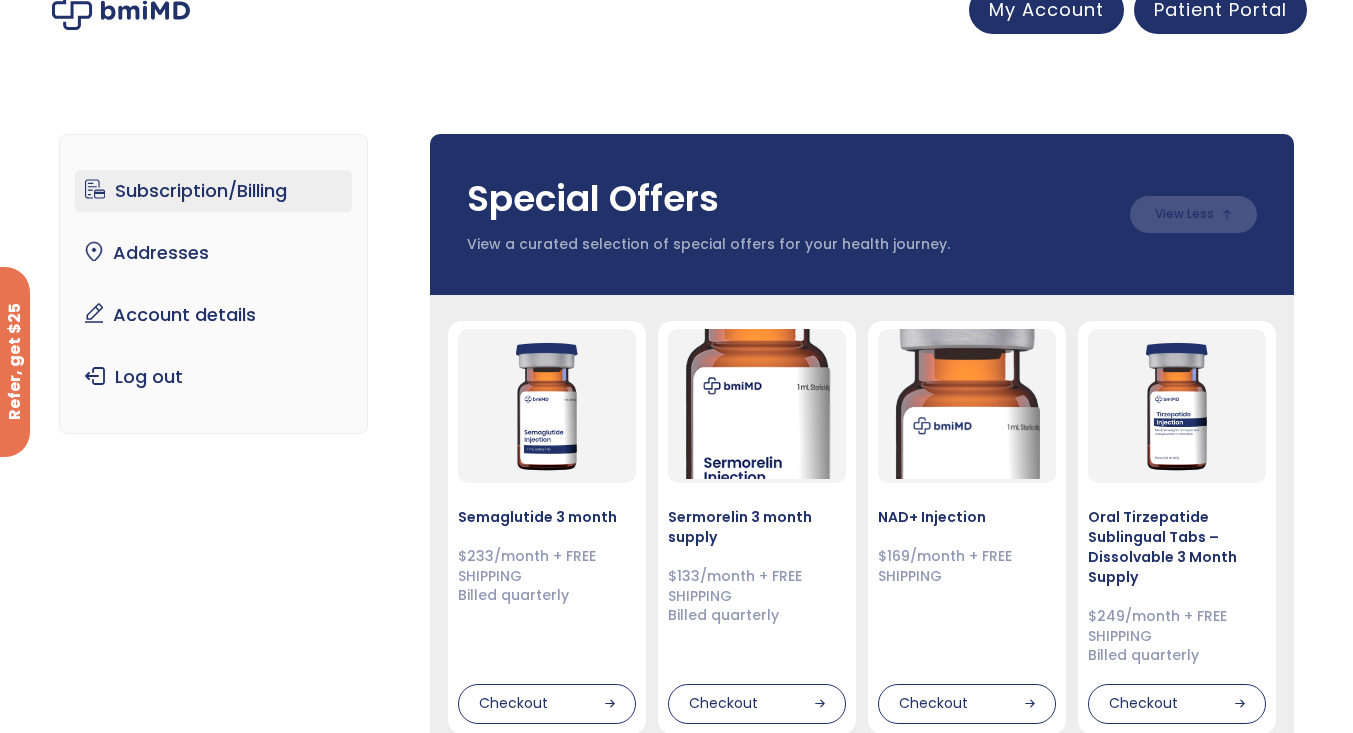 scroll, scrollTop: 29, scrollLeft: 0, axis: vertical 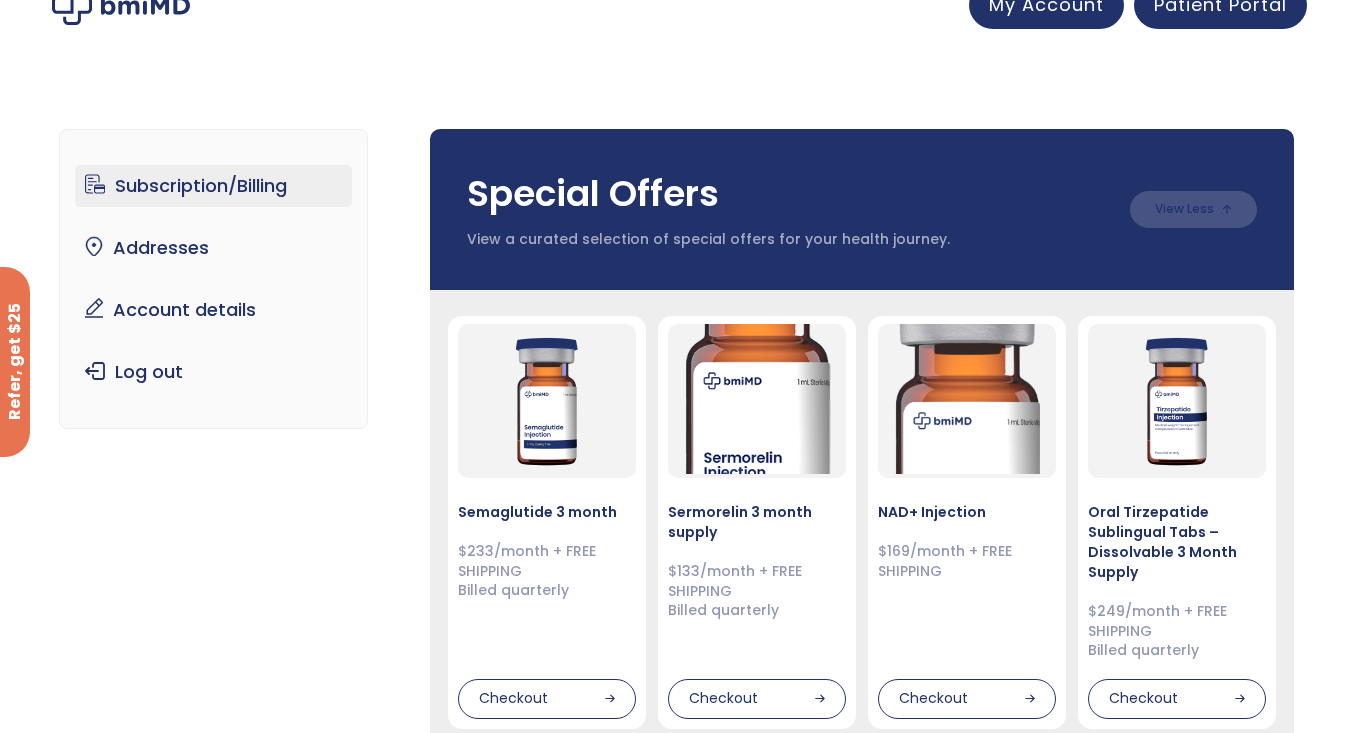 click on "Account details" at bounding box center [213, 310] 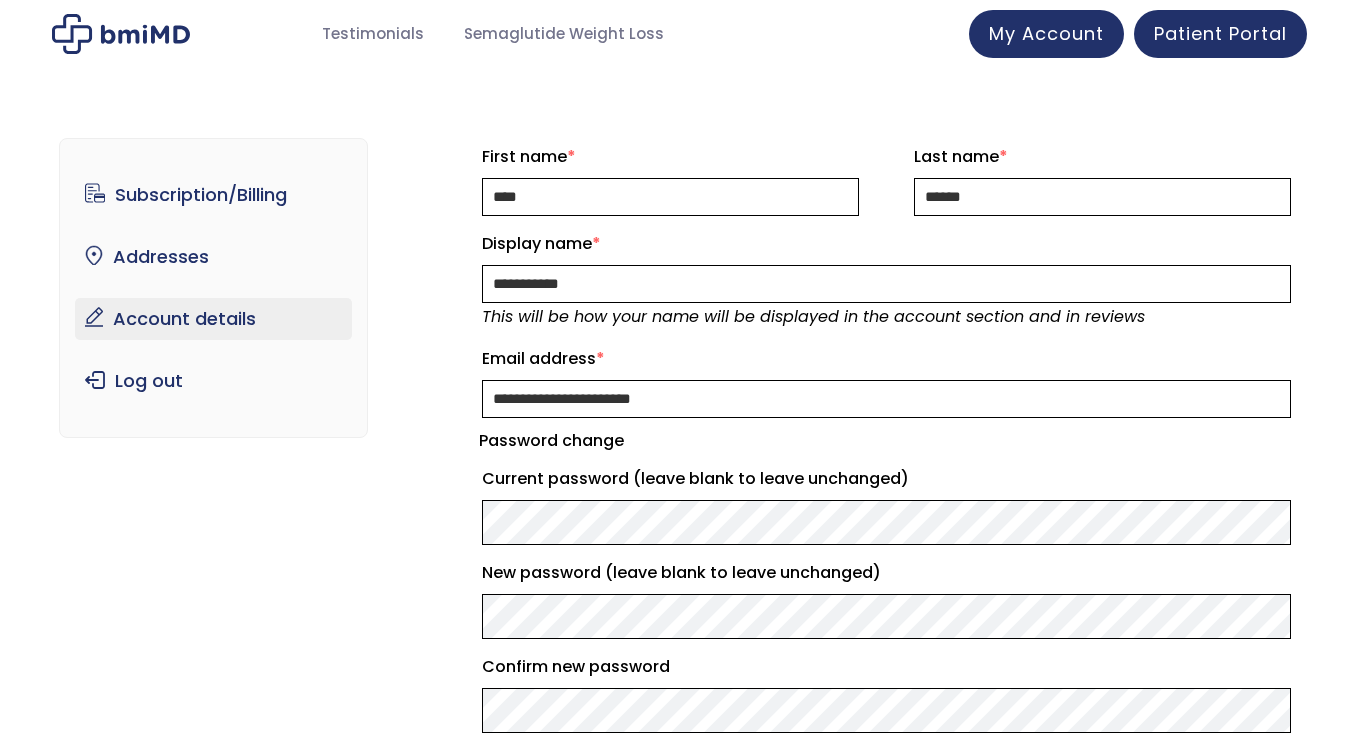 scroll, scrollTop: 0, scrollLeft: 0, axis: both 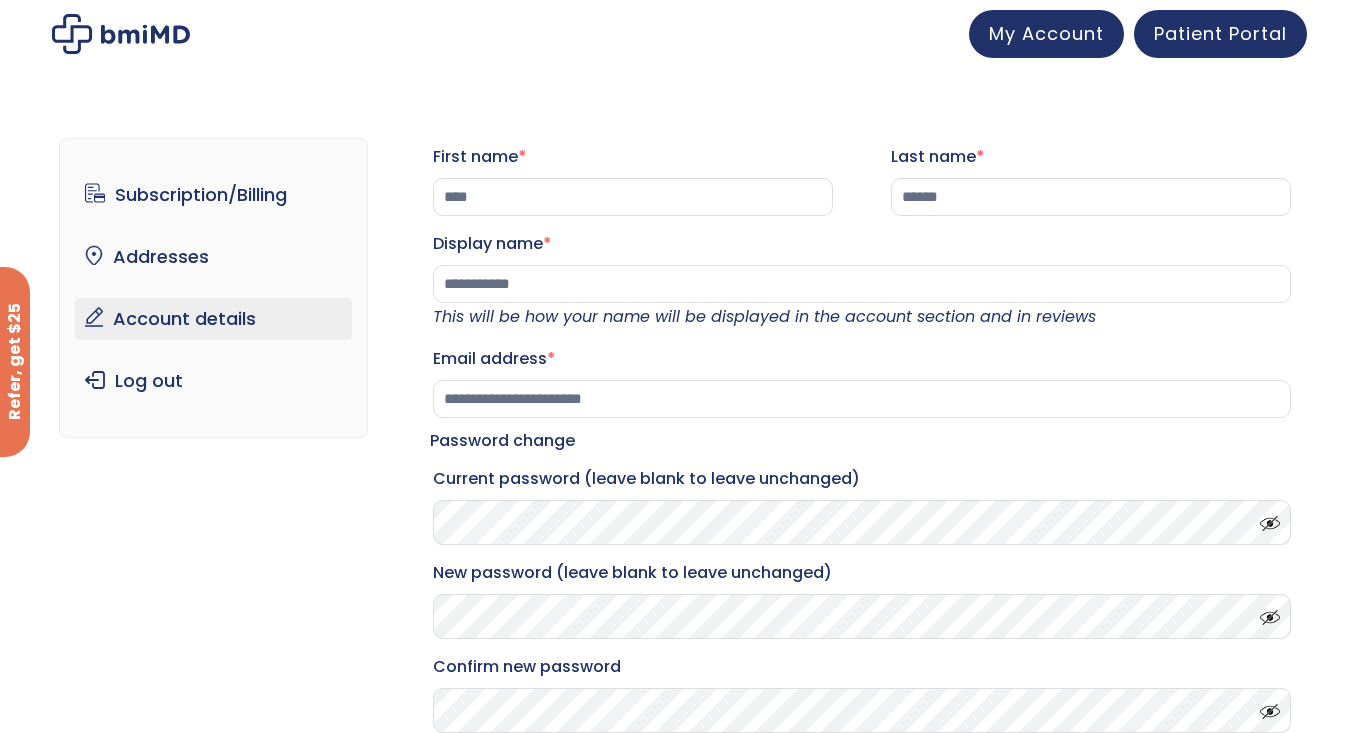 click on "My Account" at bounding box center (1046, 33) 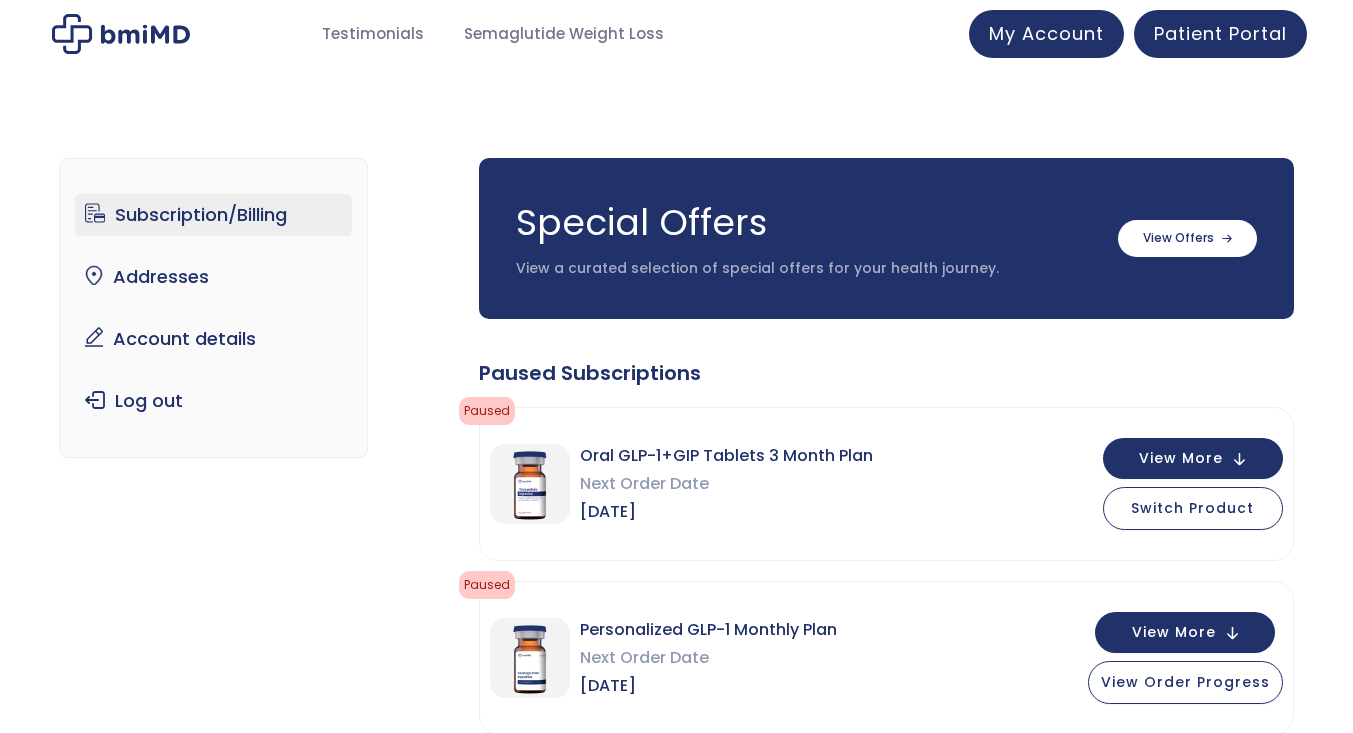 scroll, scrollTop: 0, scrollLeft: 0, axis: both 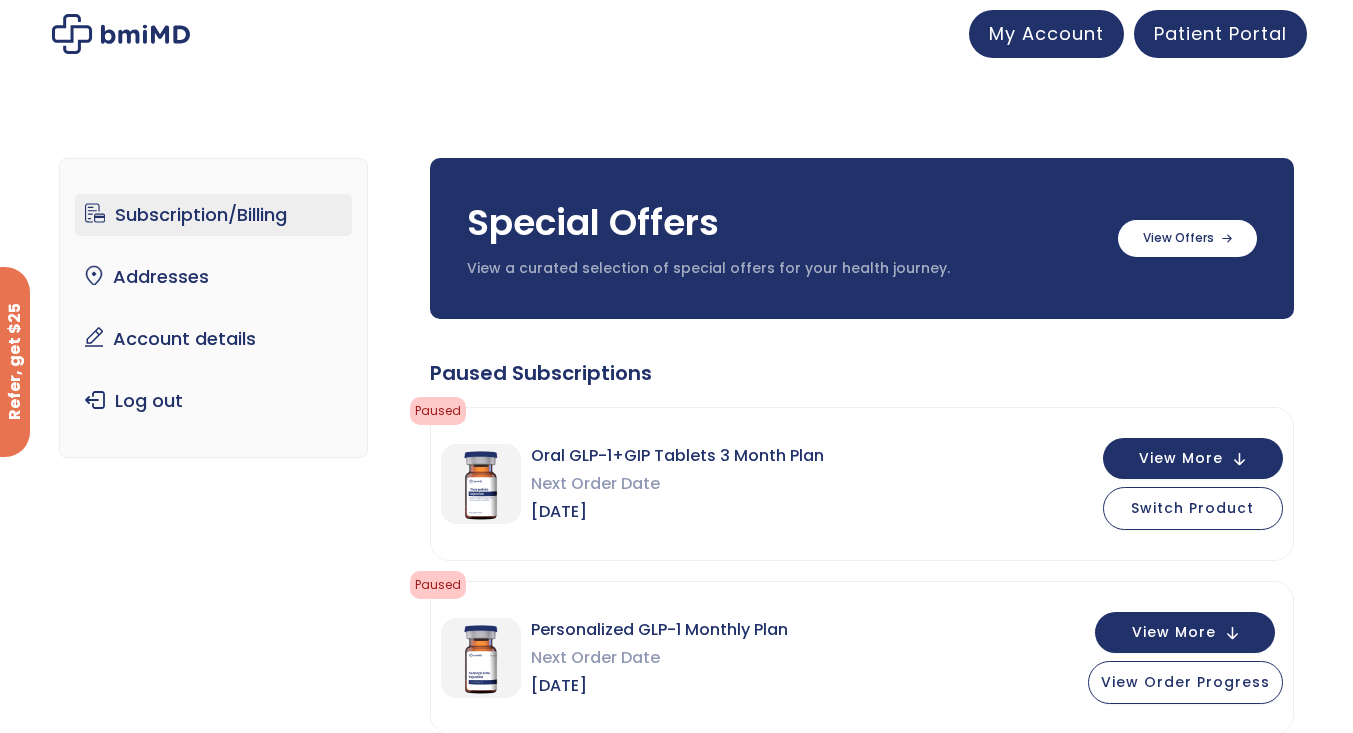 click at bounding box center [121, 34] 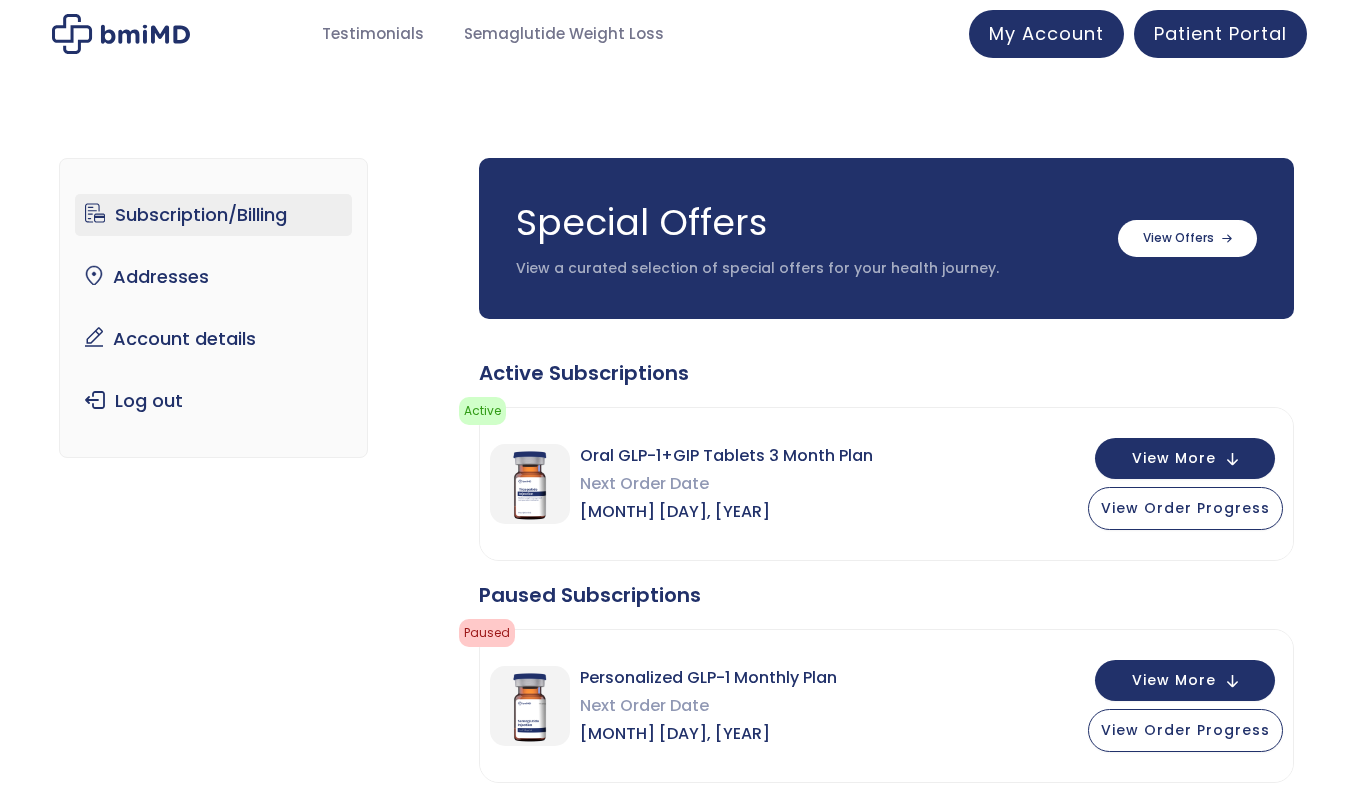 scroll, scrollTop: 0, scrollLeft: 0, axis: both 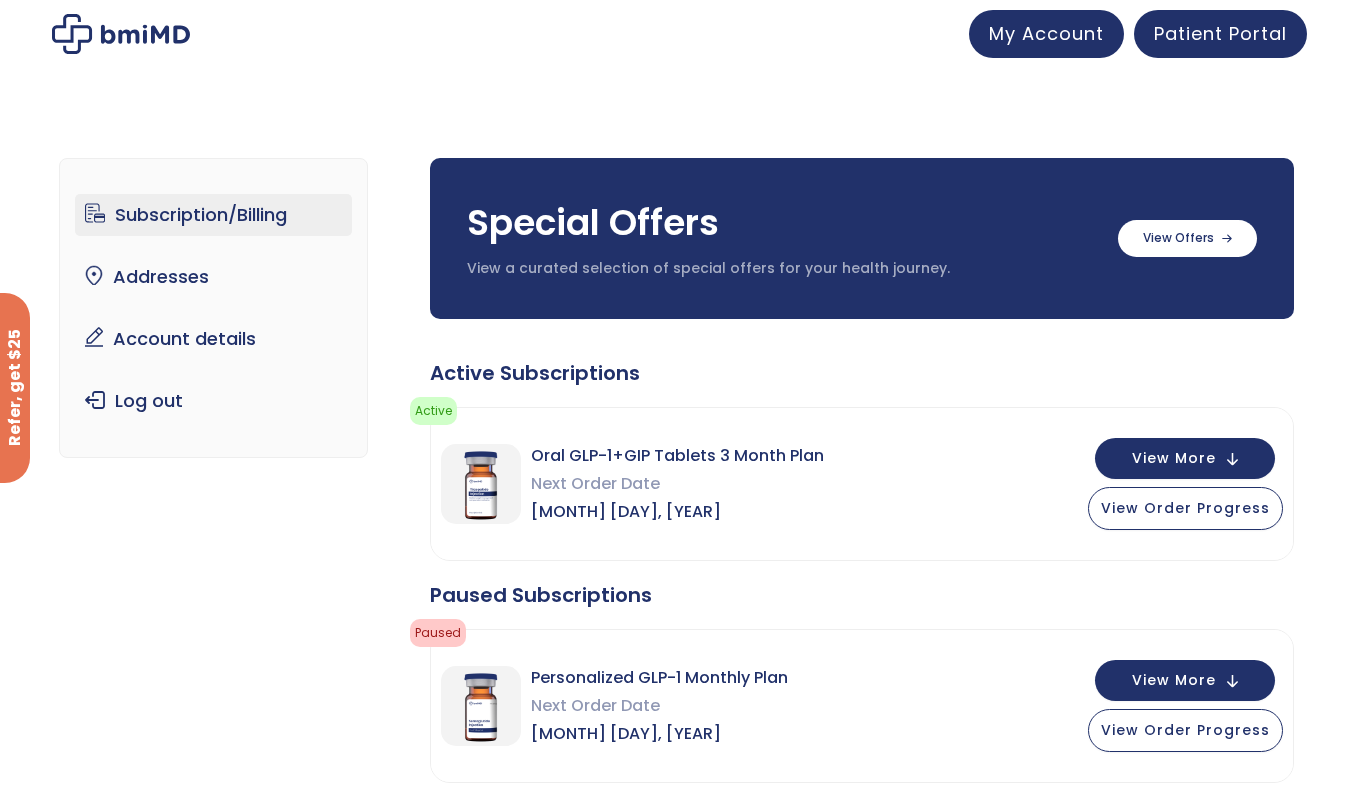 click on "Next Order Date" at bounding box center [677, 484] 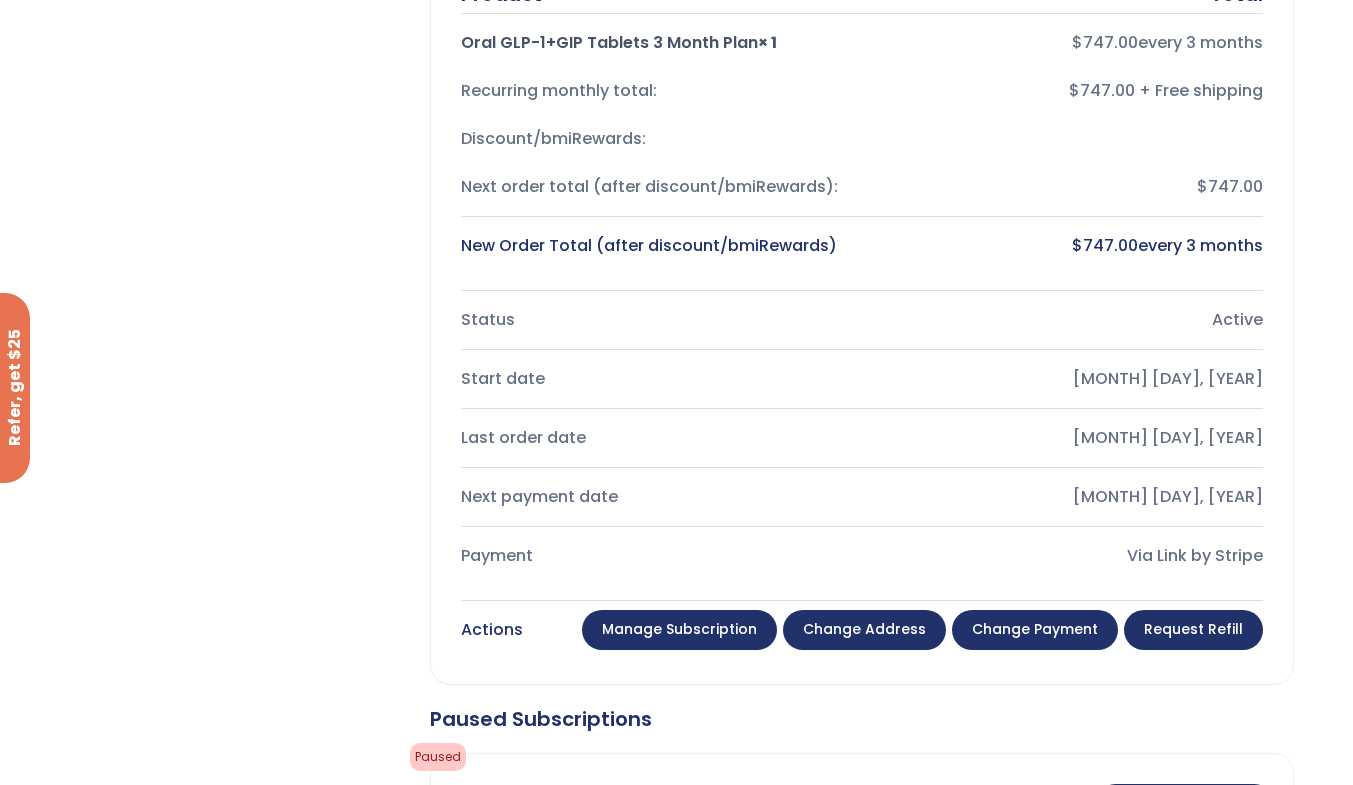 scroll, scrollTop: 584, scrollLeft: 0, axis: vertical 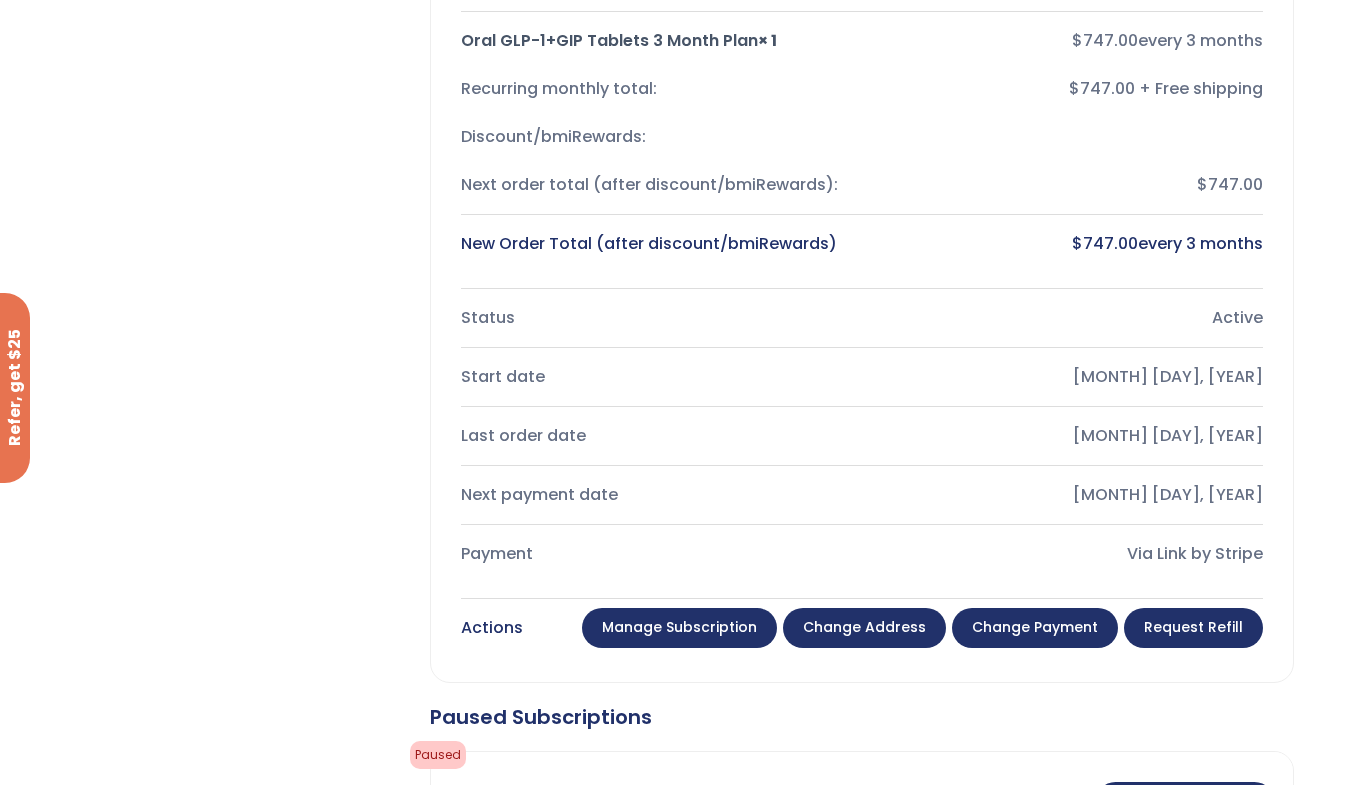 click on "Change payment" at bounding box center [1035, 628] 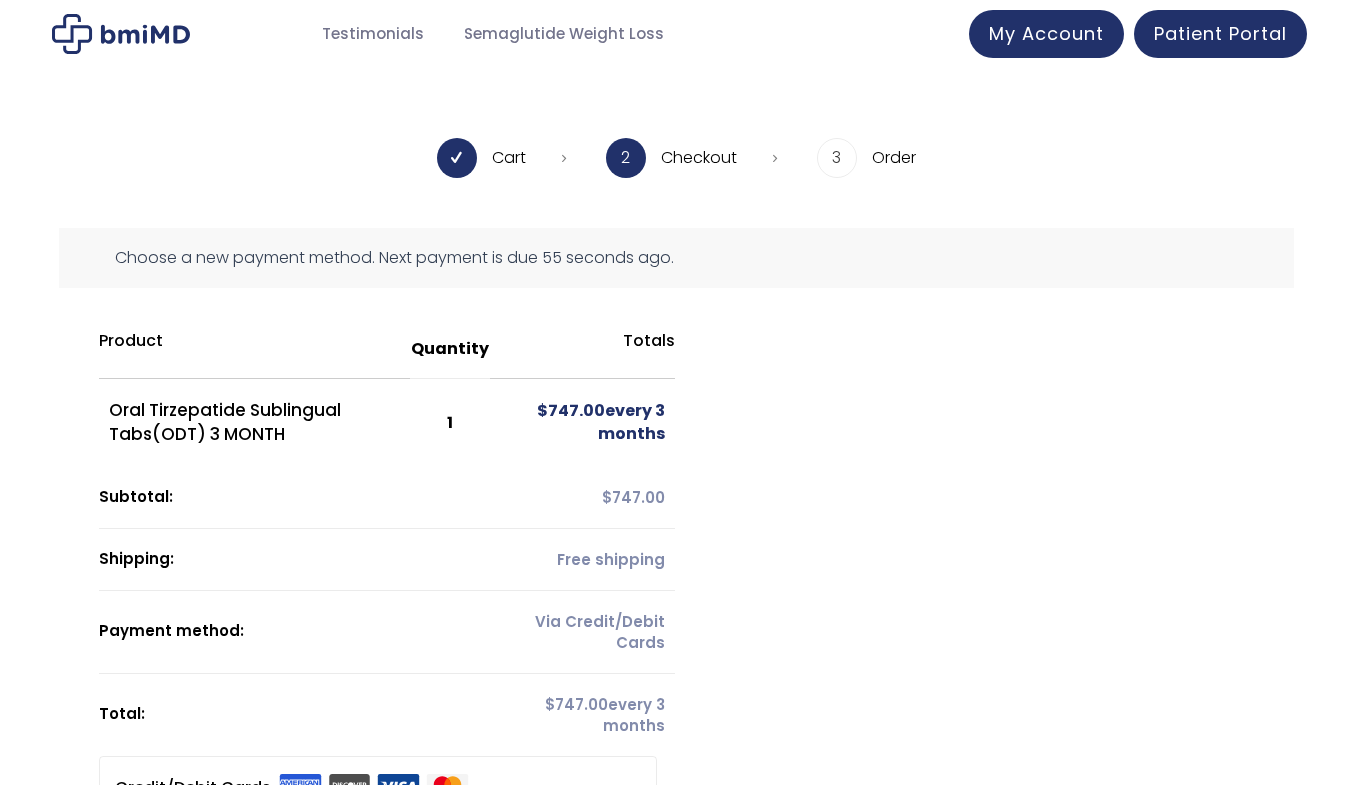 scroll, scrollTop: 0, scrollLeft: 0, axis: both 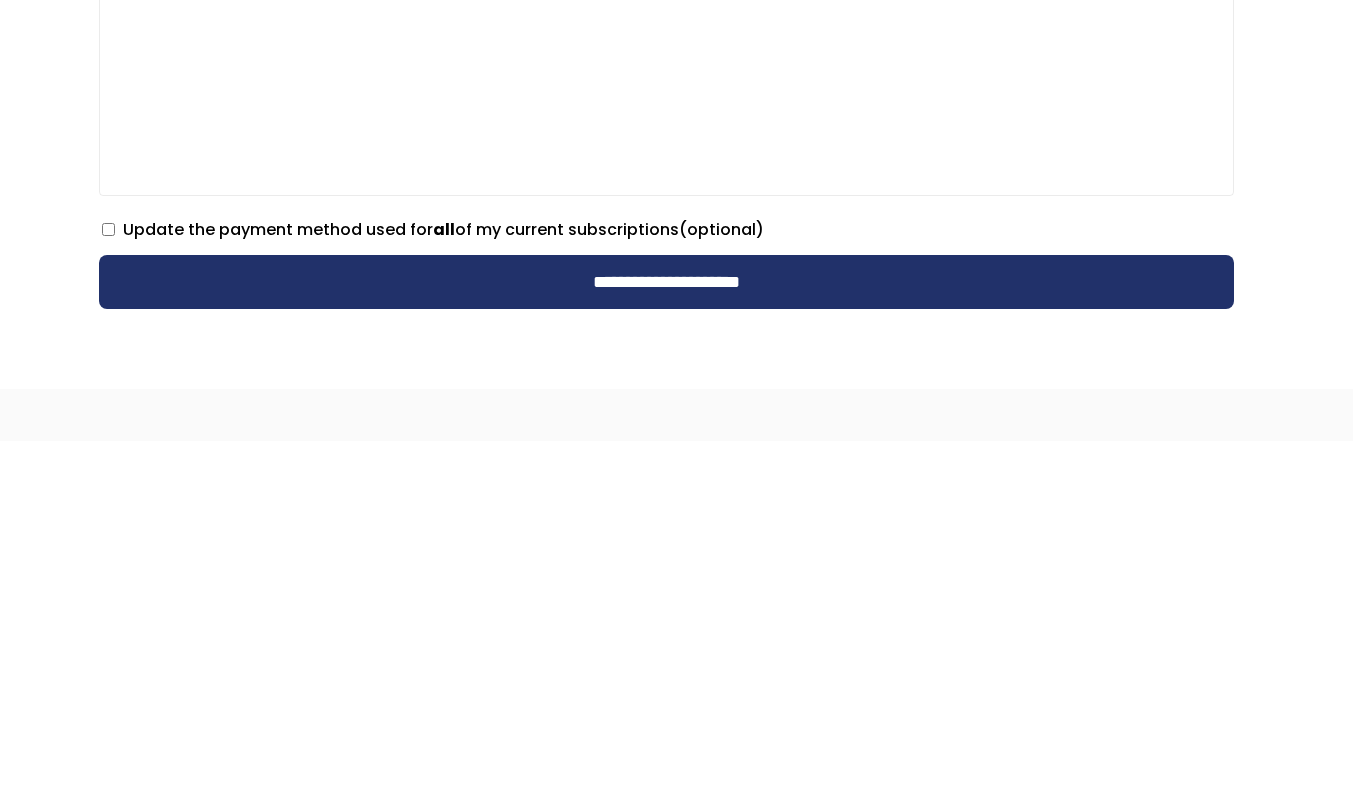 click on "**********" at bounding box center [666, 626] 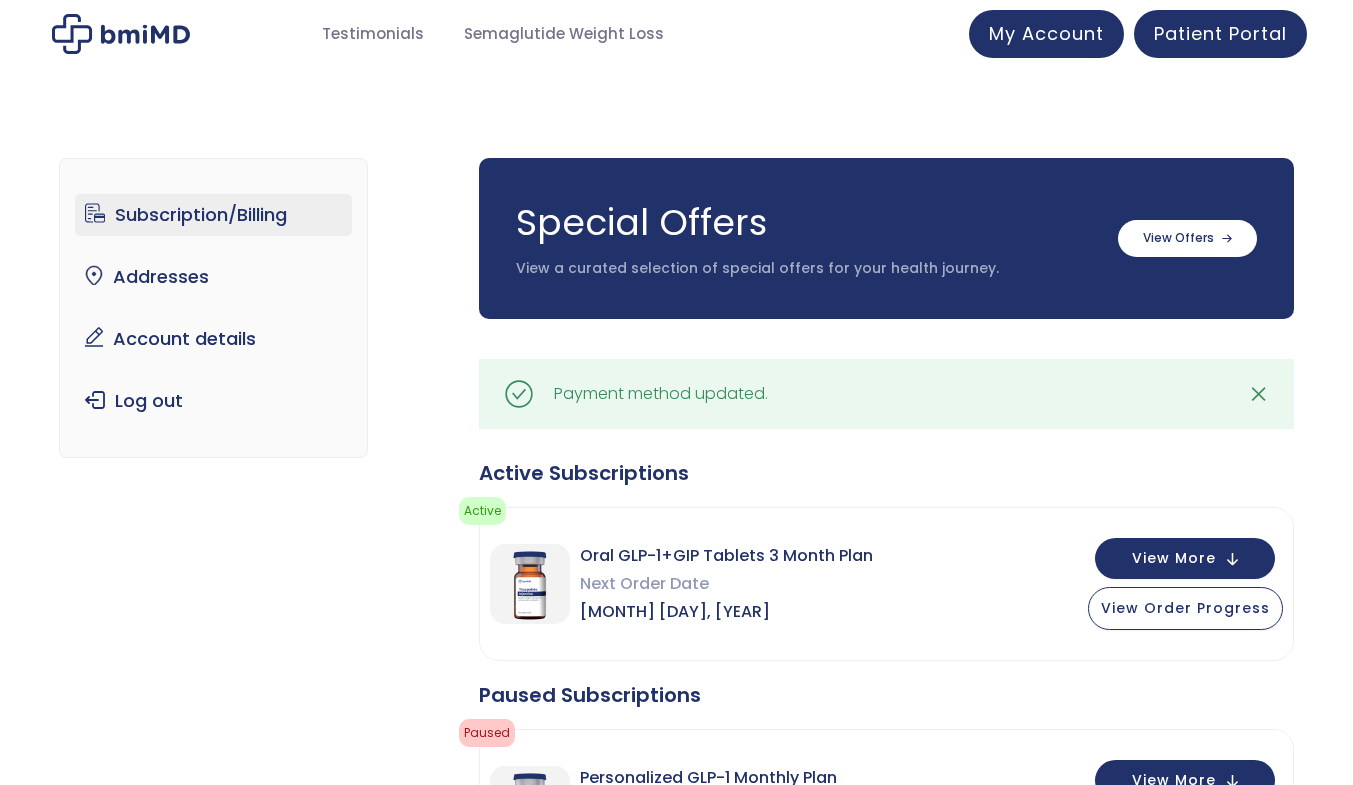 scroll, scrollTop: 0, scrollLeft: 0, axis: both 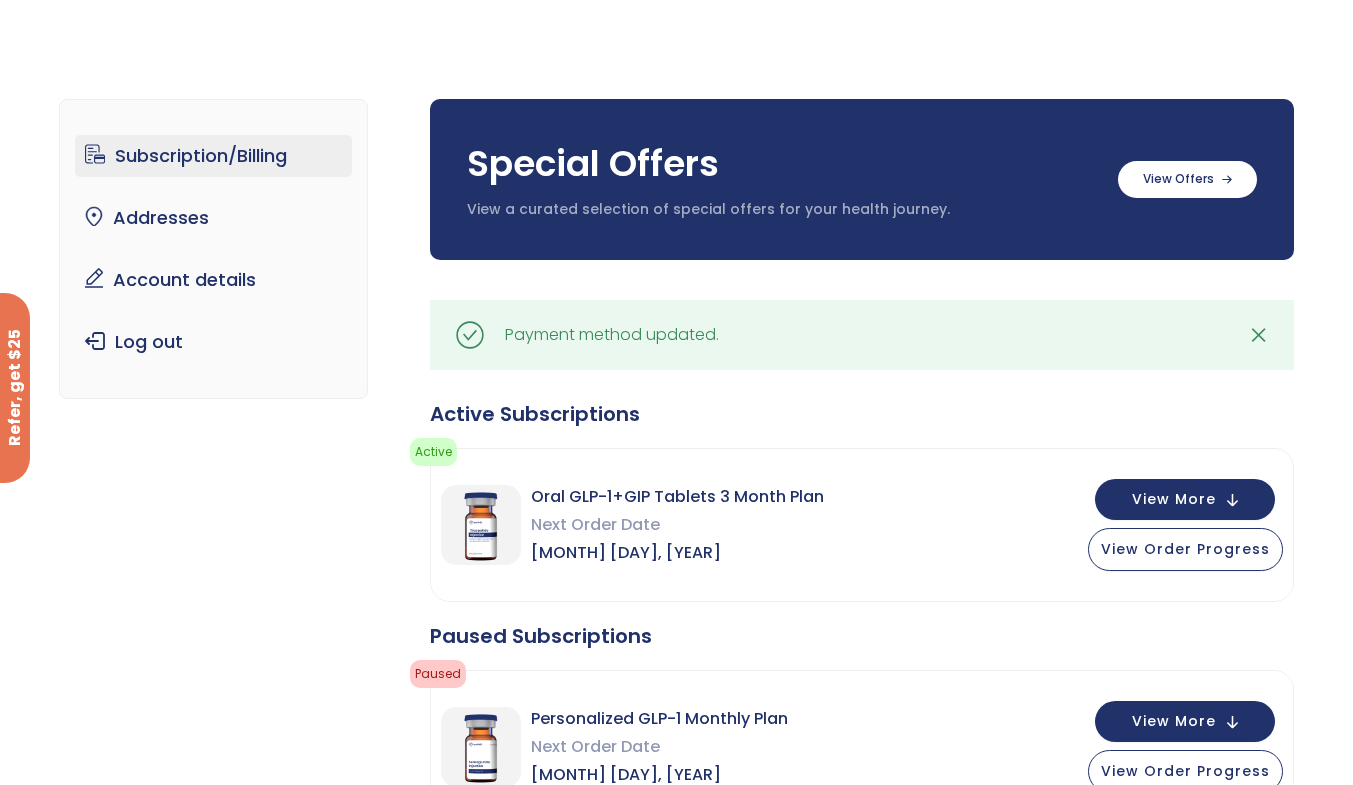click on "Oral GLP-1+GIP Tablets 3 Month Plan
Next Order Date
Aug 02, 2025
View More
View Order Progress" at bounding box center (862, 525) 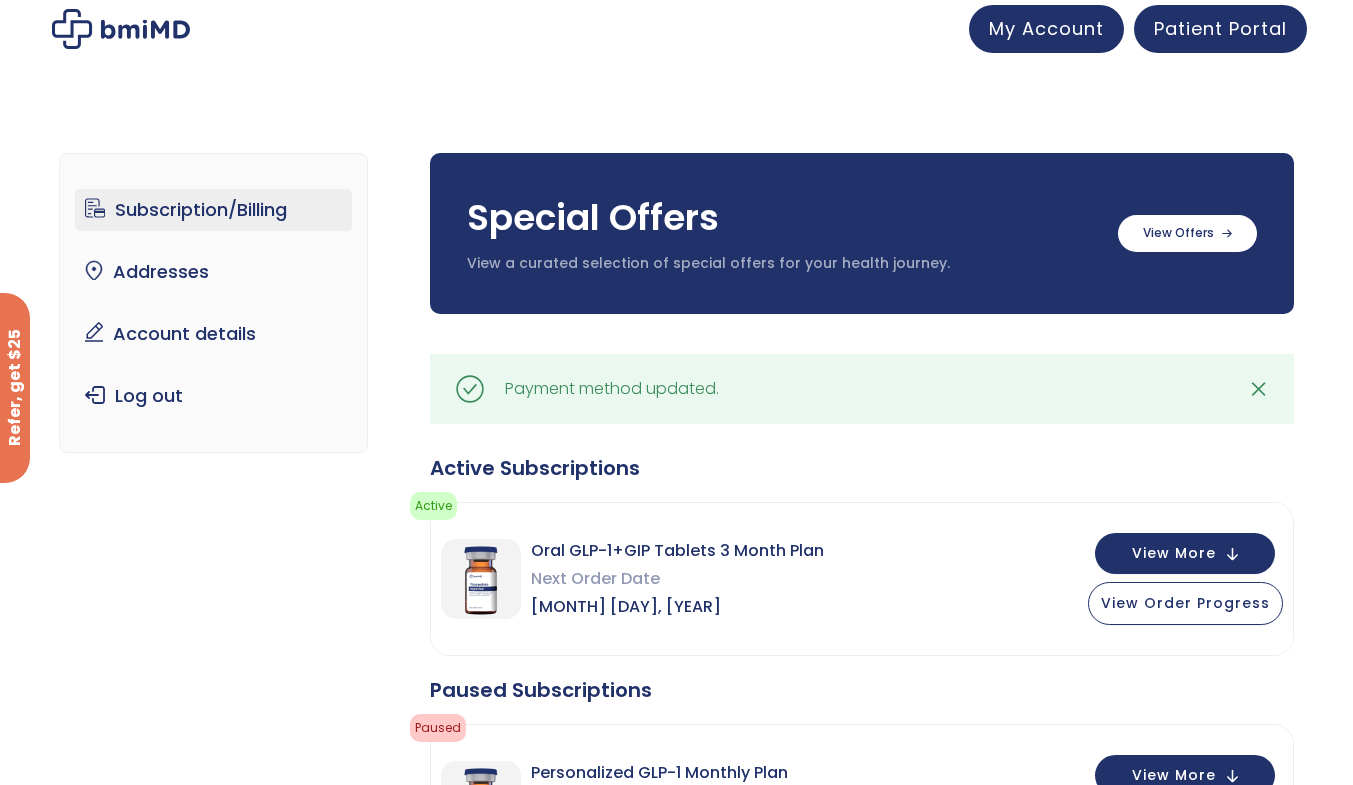 scroll, scrollTop: 0, scrollLeft: 0, axis: both 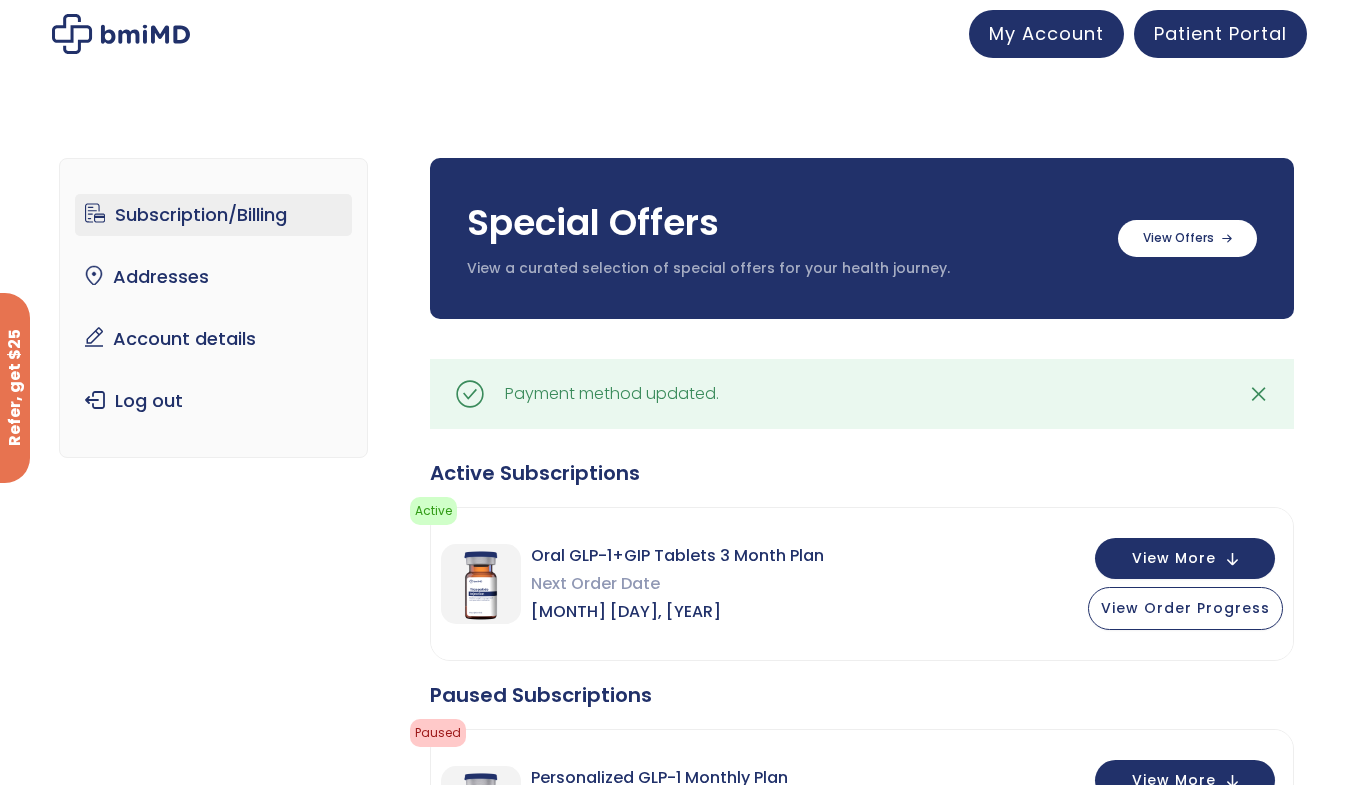 click at bounding box center [1187, 238] 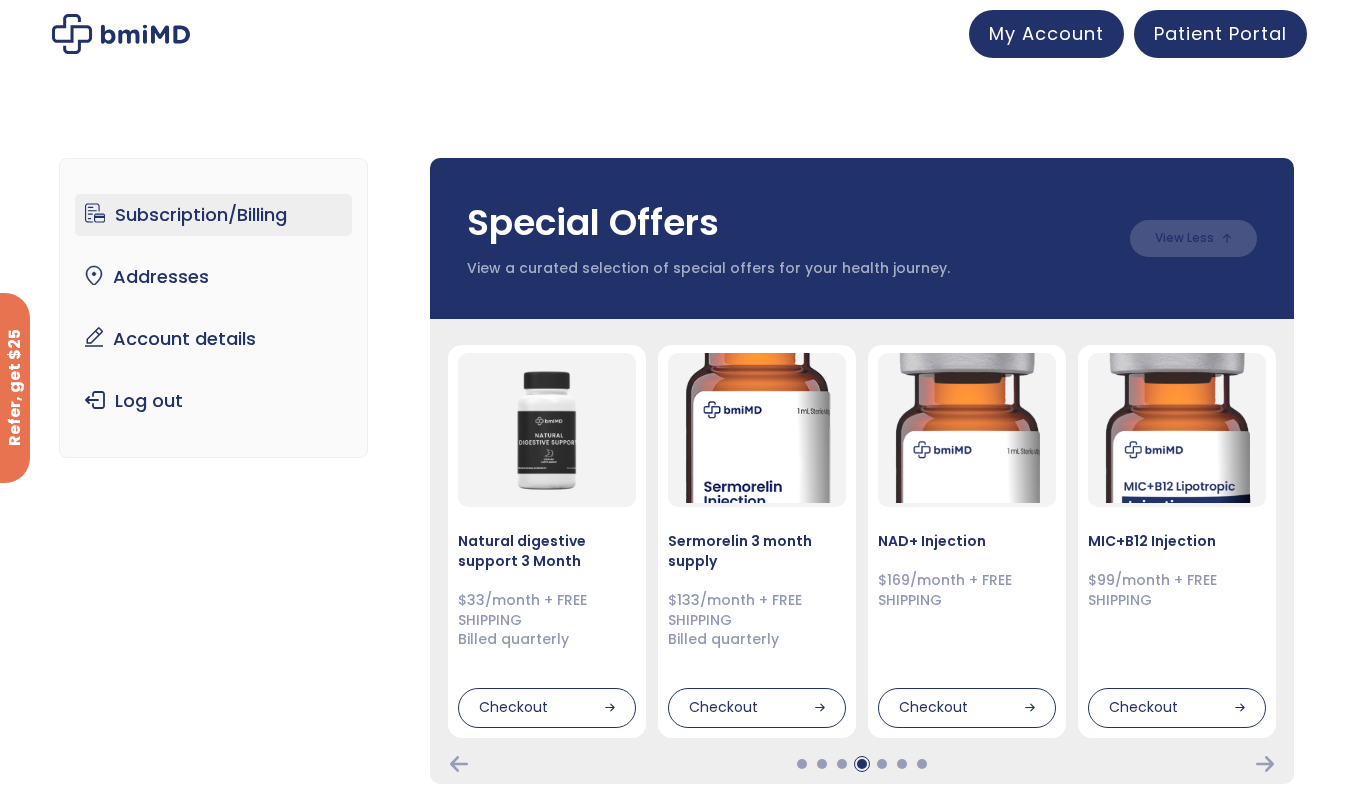 click on "MIC+B12 Injection
$99/month + FREE SHIPPING
Checkout" at bounding box center (1177, 541) 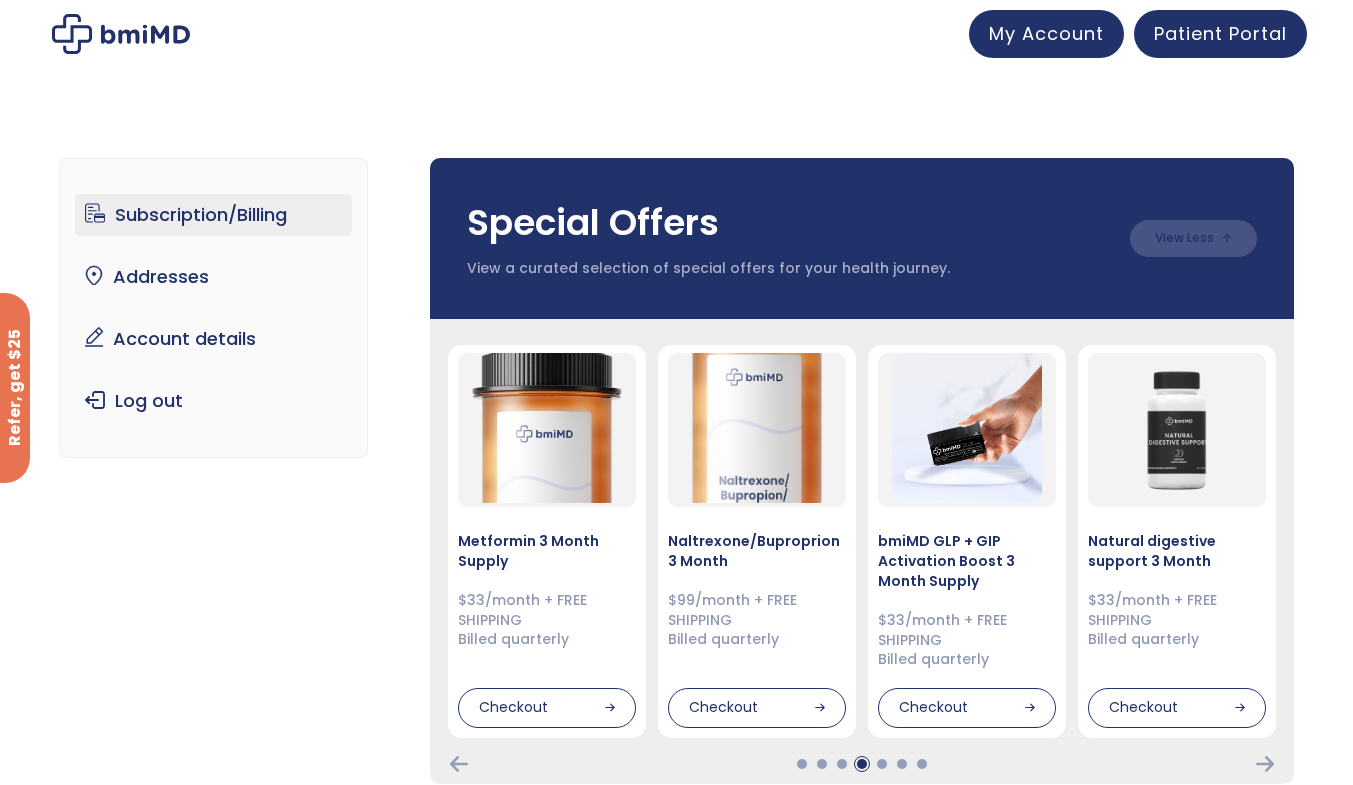 click on "Subscription/Billing
bmiRewards
Addresses
Account details
Submit a Review
Log out
Subscription/Billing
Special Offers
View a curated selection of special offers for your health journey.
Metformin 3 Month Supply" at bounding box center (676, 1205) 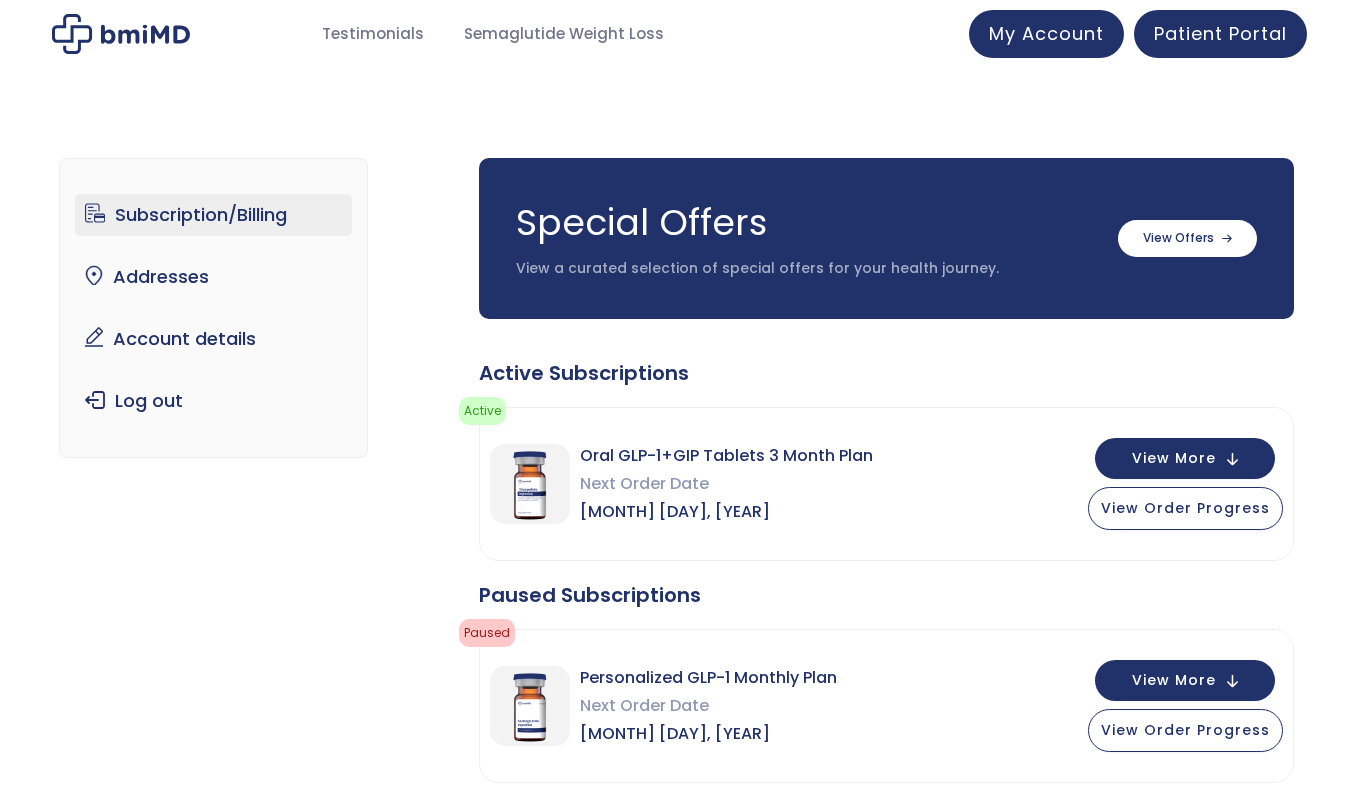 scroll, scrollTop: 0, scrollLeft: 0, axis: both 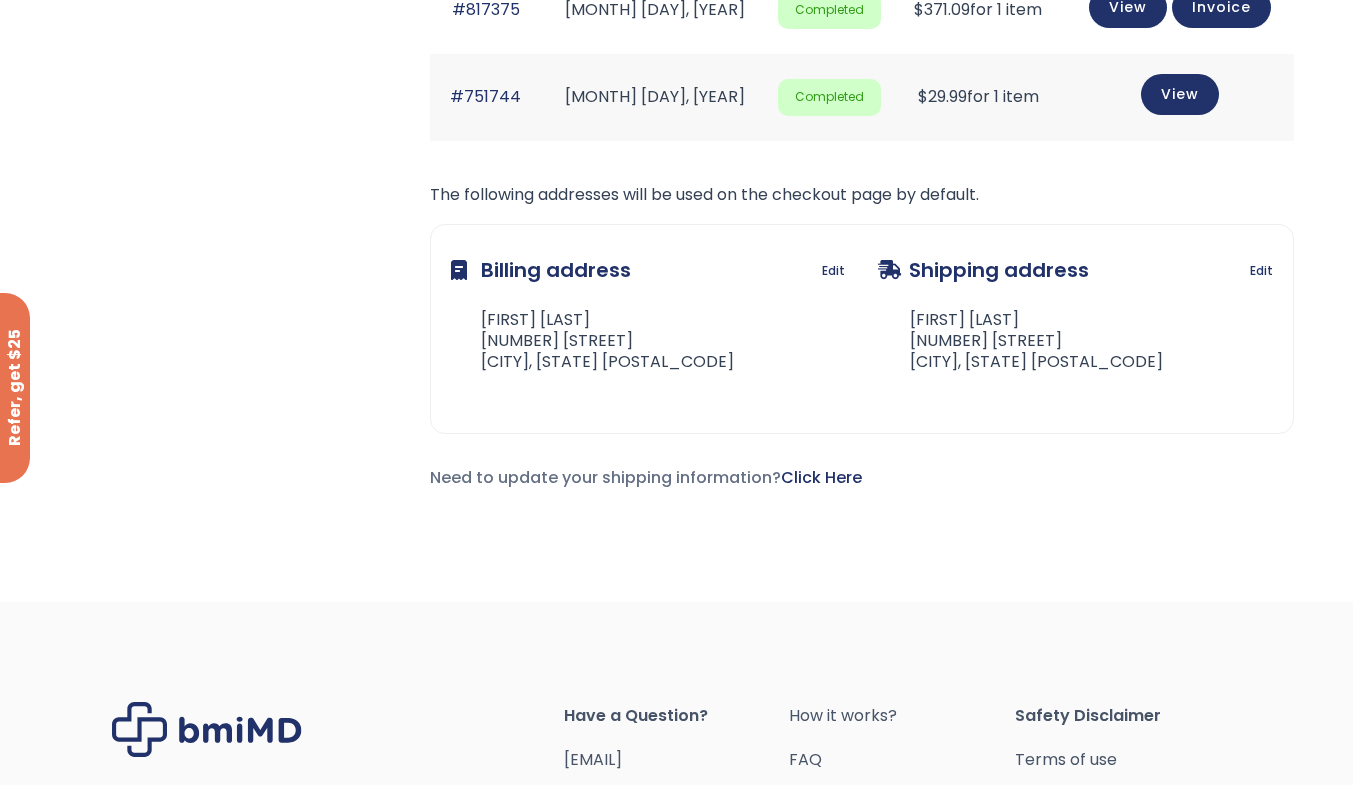 click on "Subscription/Billing
bmiRewards
Addresses
Account details
Submit a Review
Log out
Subscription/Billing
Special Offers
View a curated selection of special offers for your health journey.
Sermorelin 3 month supply Billed quarterly ×" at bounding box center [676, -241] 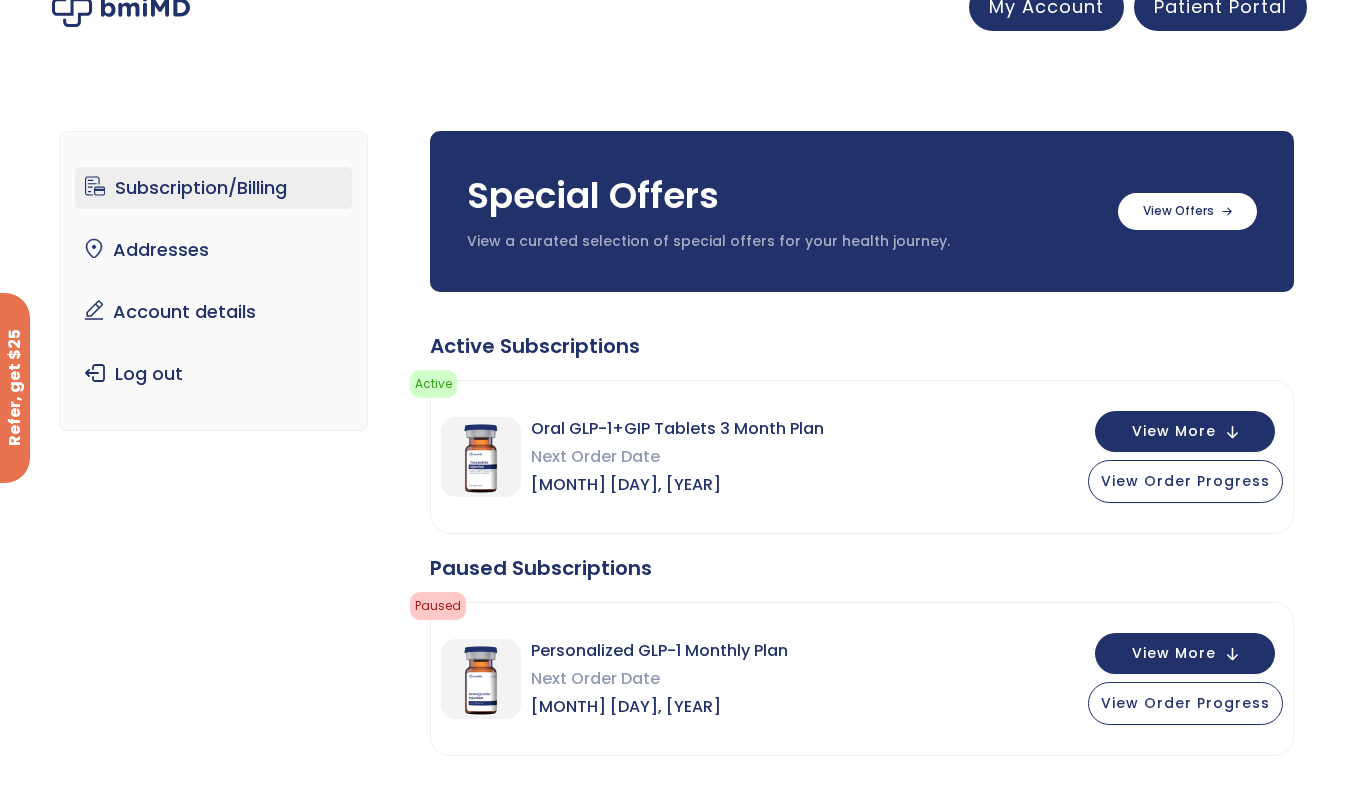 scroll, scrollTop: 68, scrollLeft: 0, axis: vertical 